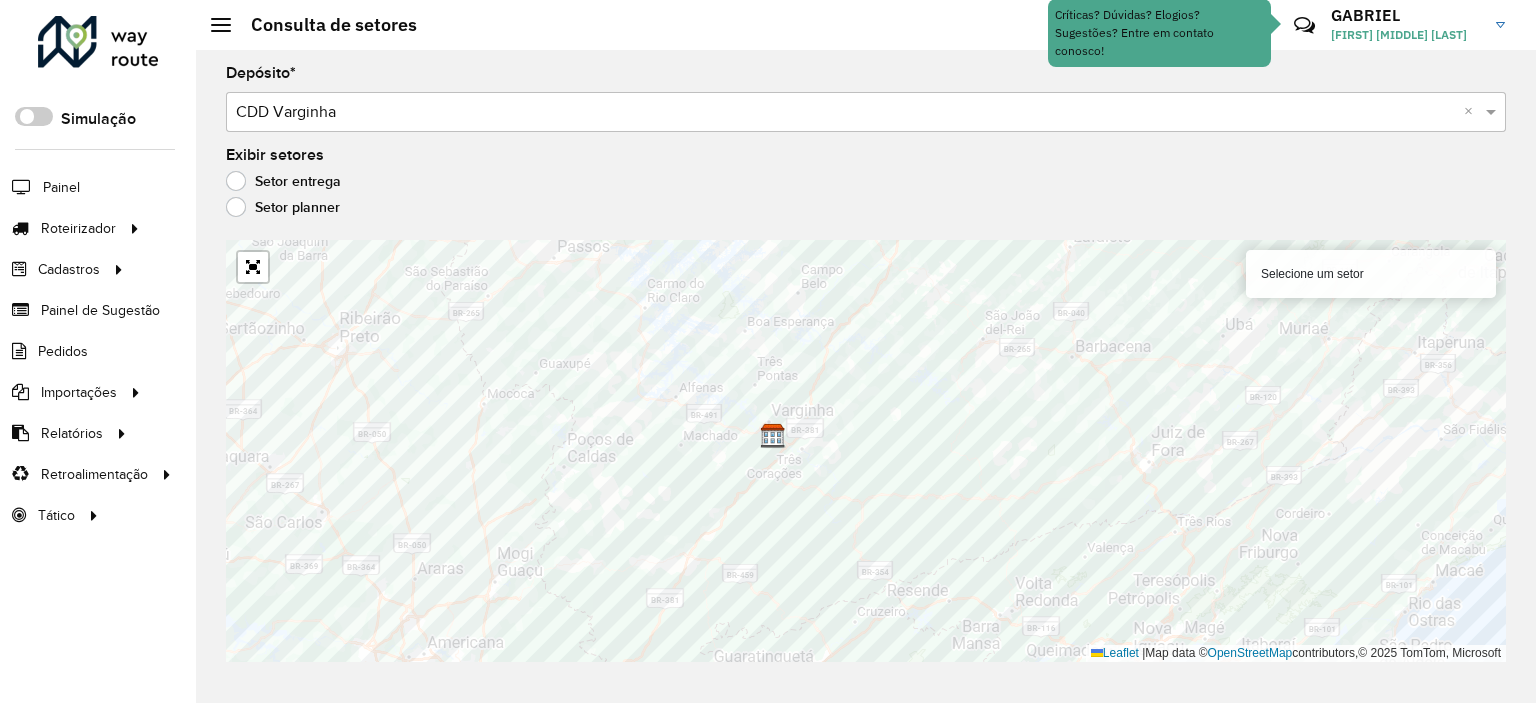 scroll, scrollTop: 0, scrollLeft: 0, axis: both 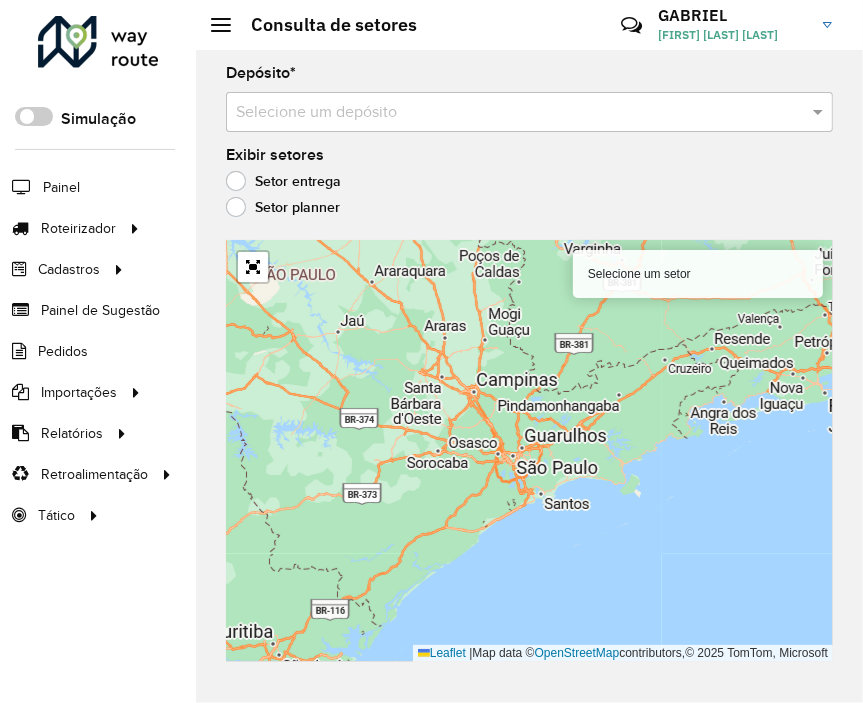 click at bounding box center (509, 113) 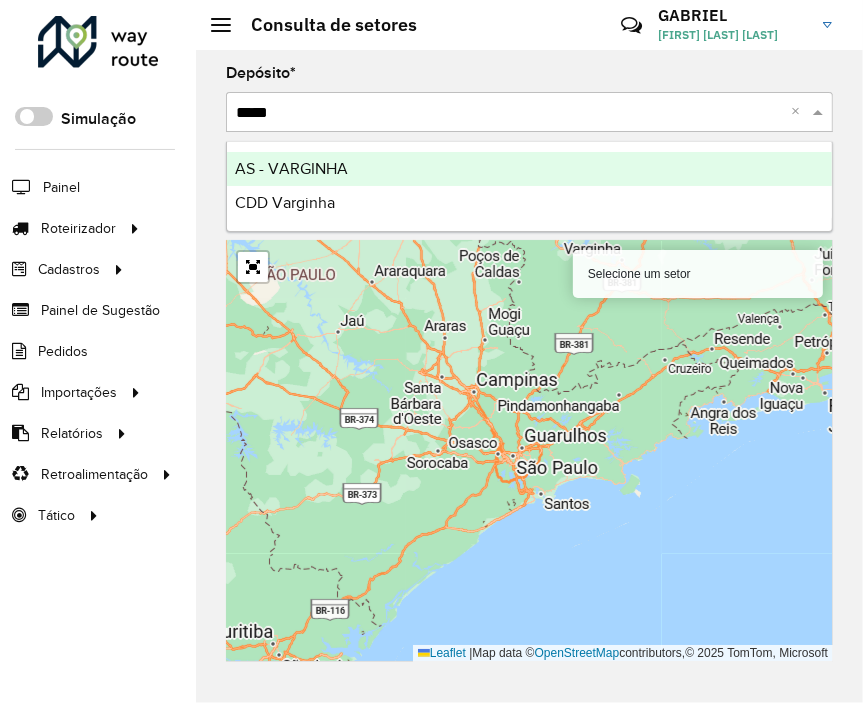 type on "******" 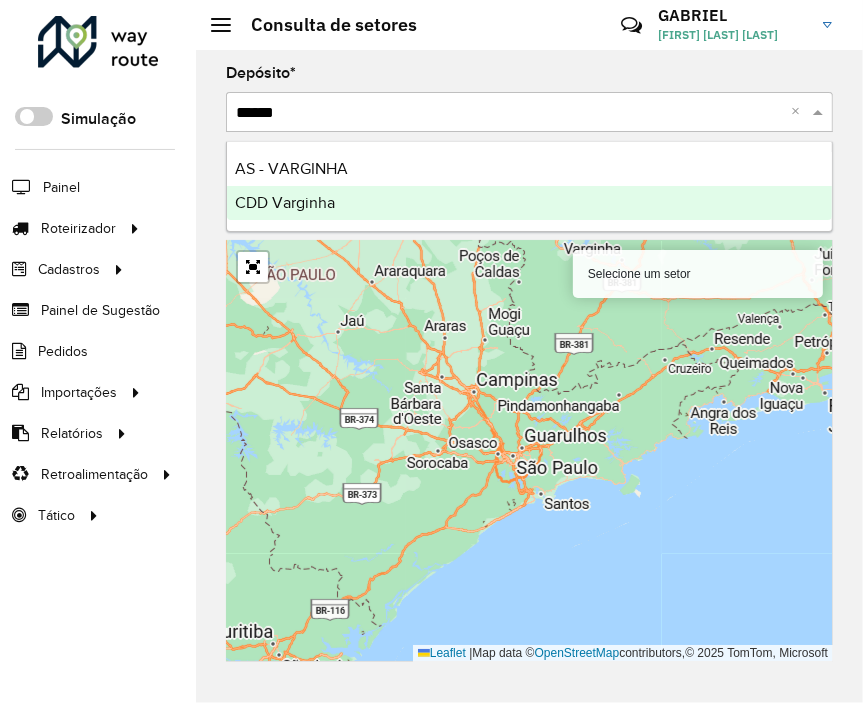 click on "CDD Varginha" at bounding box center [285, 202] 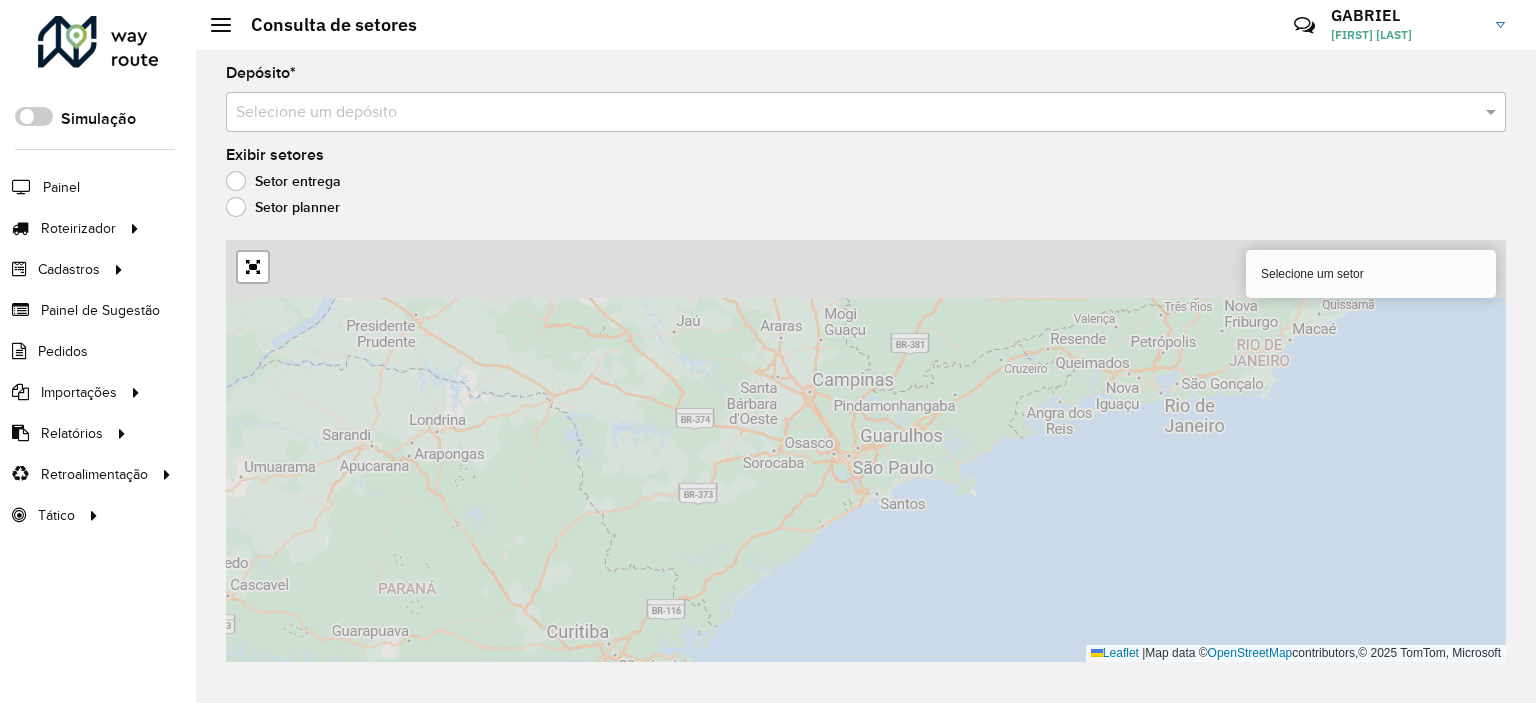 scroll, scrollTop: 0, scrollLeft: 0, axis: both 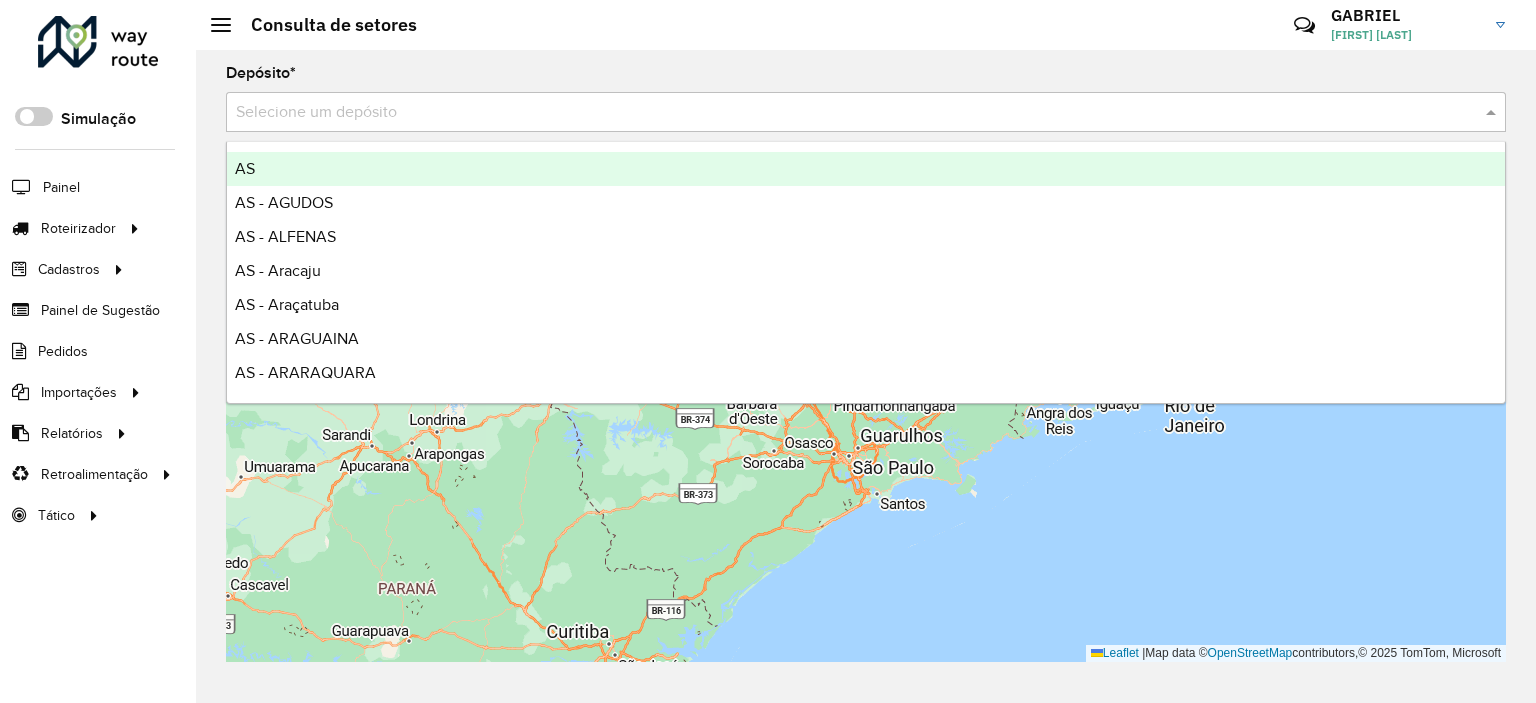click at bounding box center (846, 113) 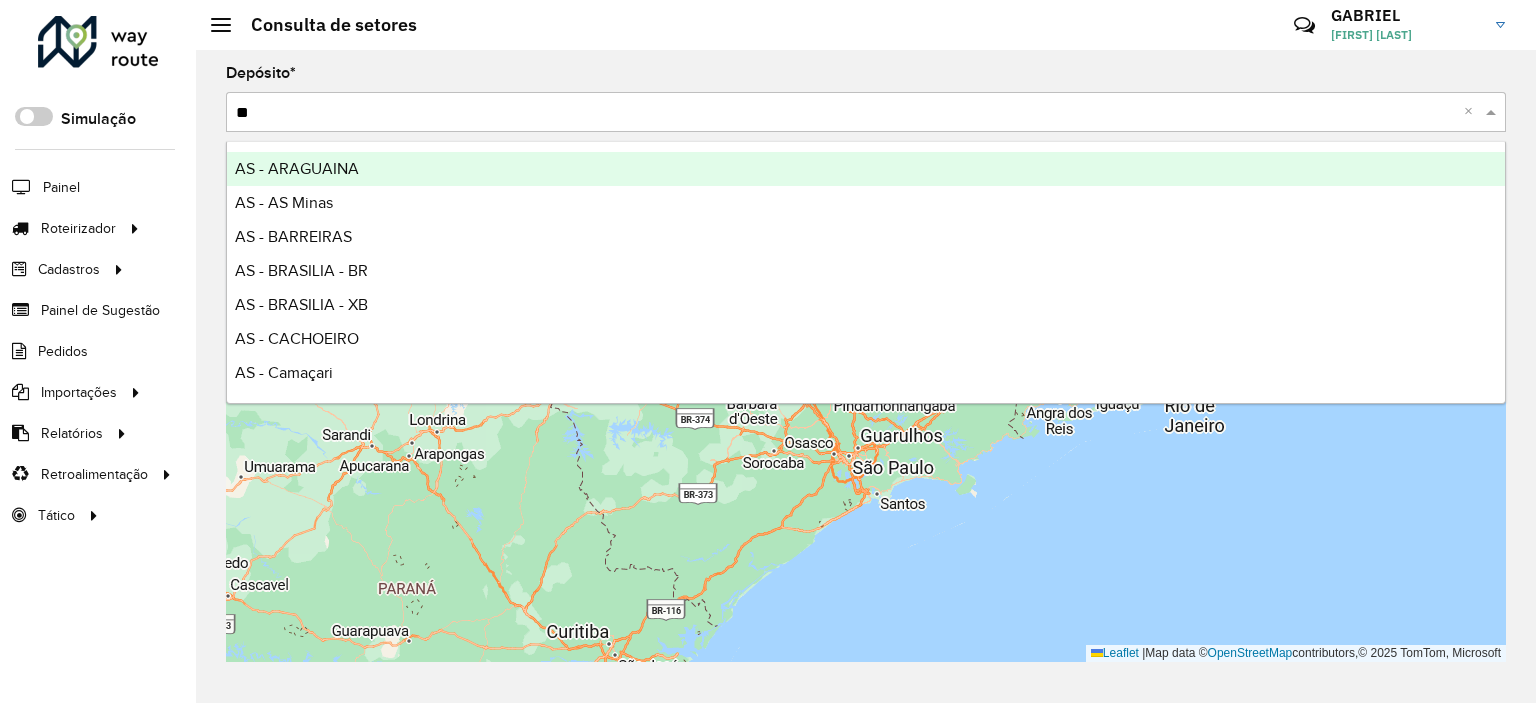 type on "***" 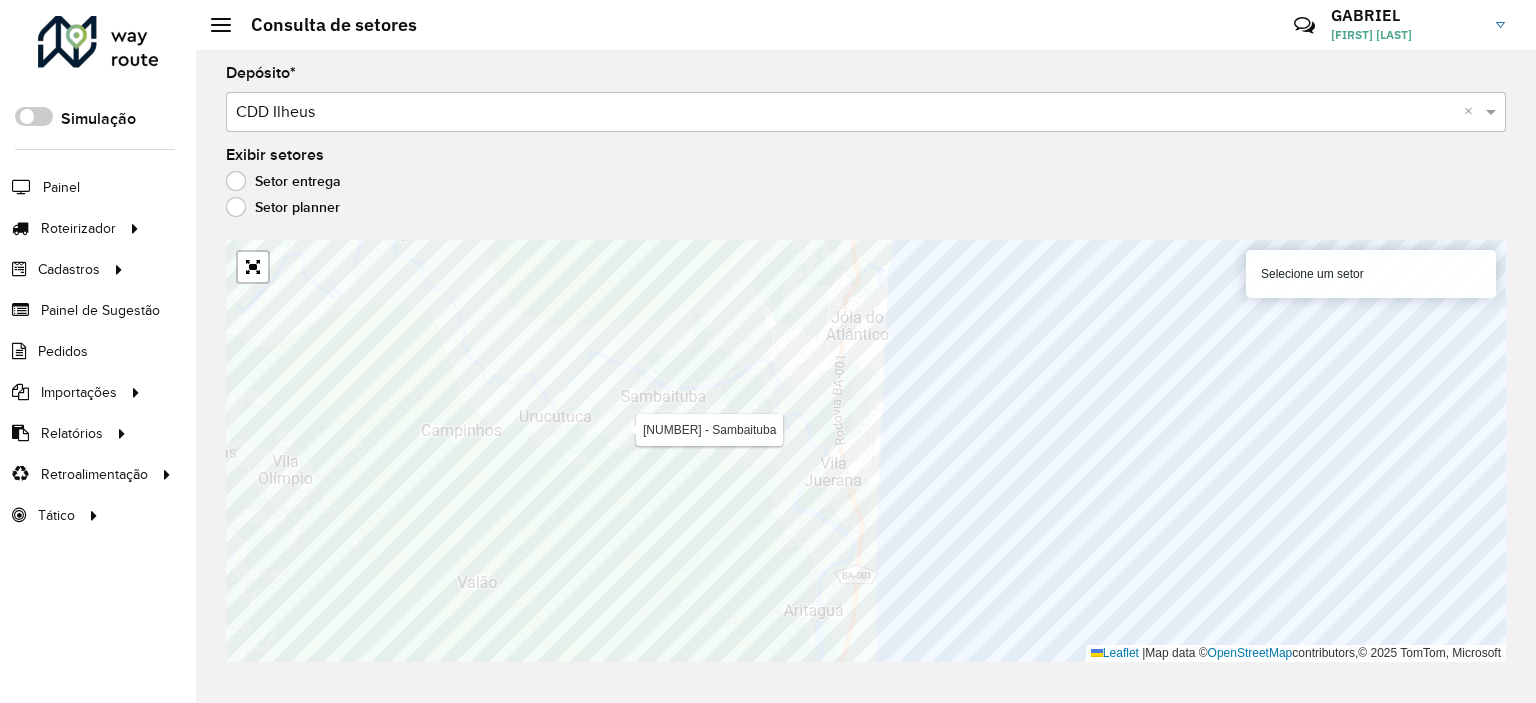 click on "Depósito  * Selecione um depósito × CDD Ilheus ×  Exibir setores   Setor entrega   Setor planner  138 - Sambaituba  Selecione um setor   Leaflet   |  Map data ©  OpenStreetMap  contributors,© 2025 TomTom, Microsoft" 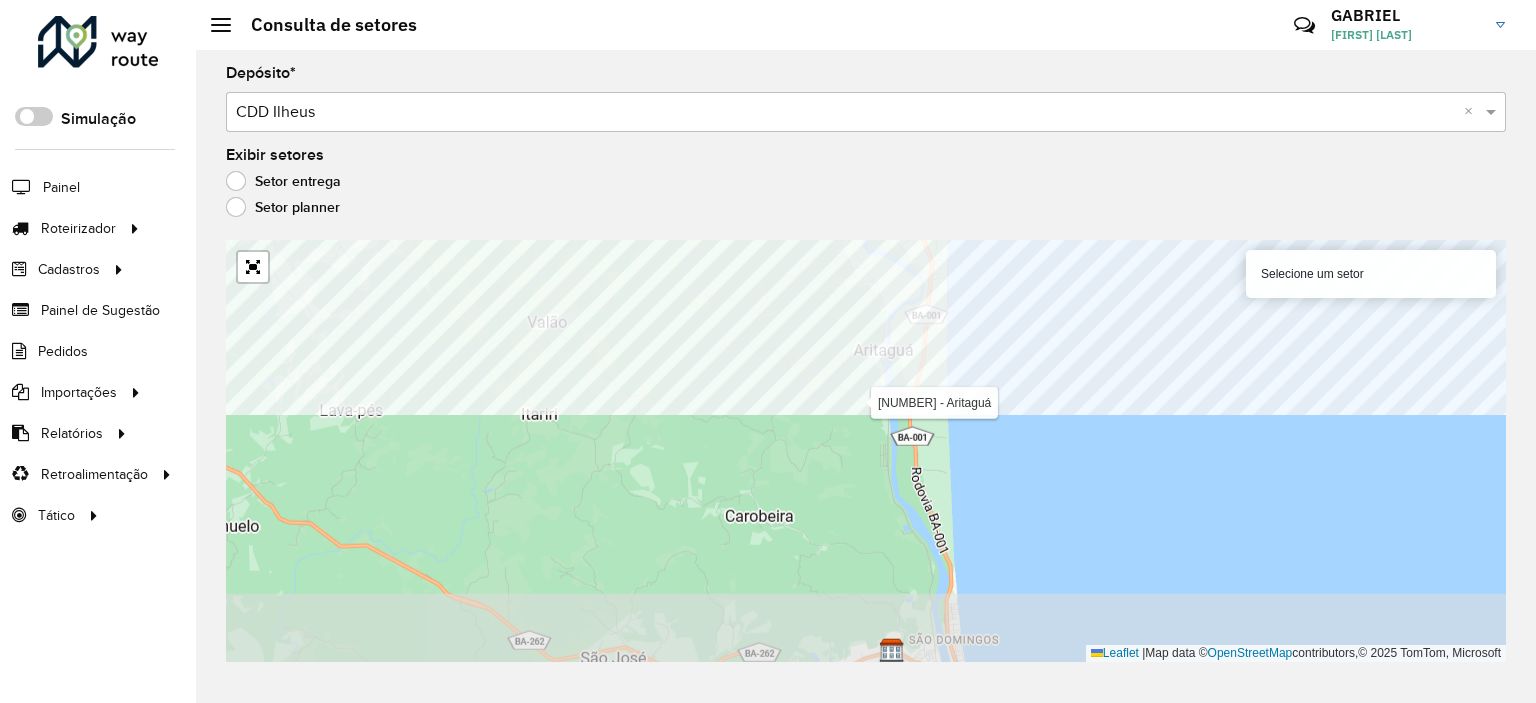 click on "138 - Sambaituba 134 - Aritaguá  Selecione um setor   Leaflet   |  Map data ©  OpenStreetMap  contributors,© 2025 TomTom, Microsoft" at bounding box center [866, 451] 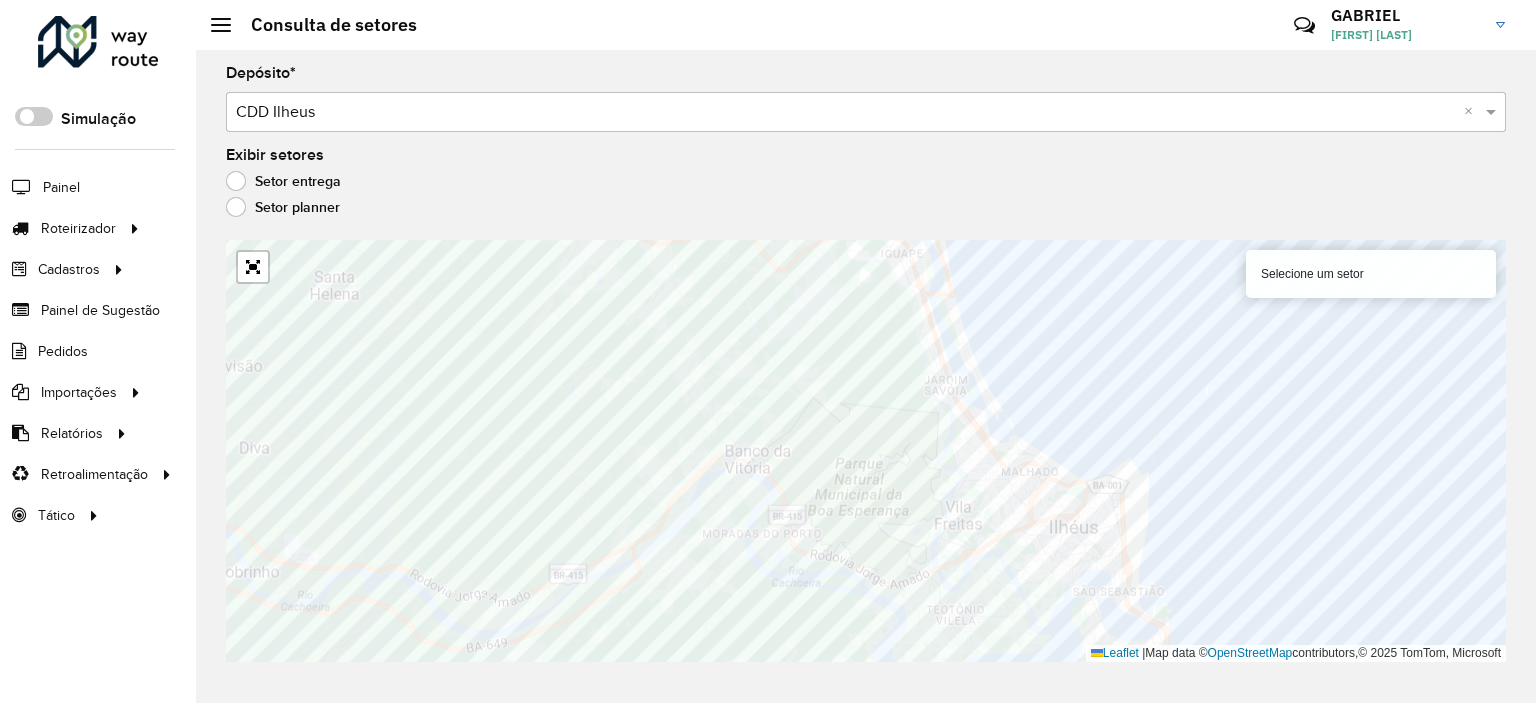 click on "Selecione um setor   Leaflet   |  Map data ©  OpenStreetMap  contributors,© 2025 TomTom, Microsoft" at bounding box center (866, 451) 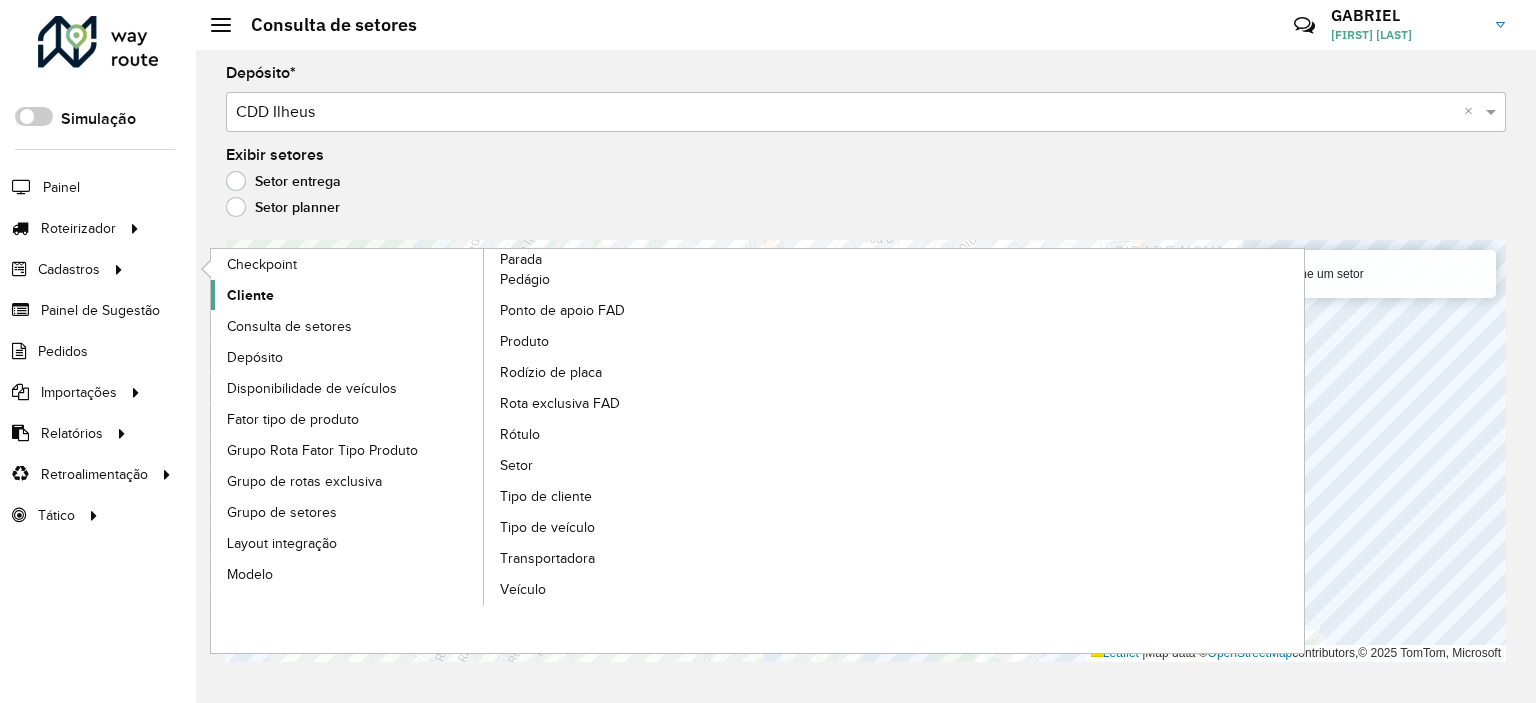 click on "Cliente" 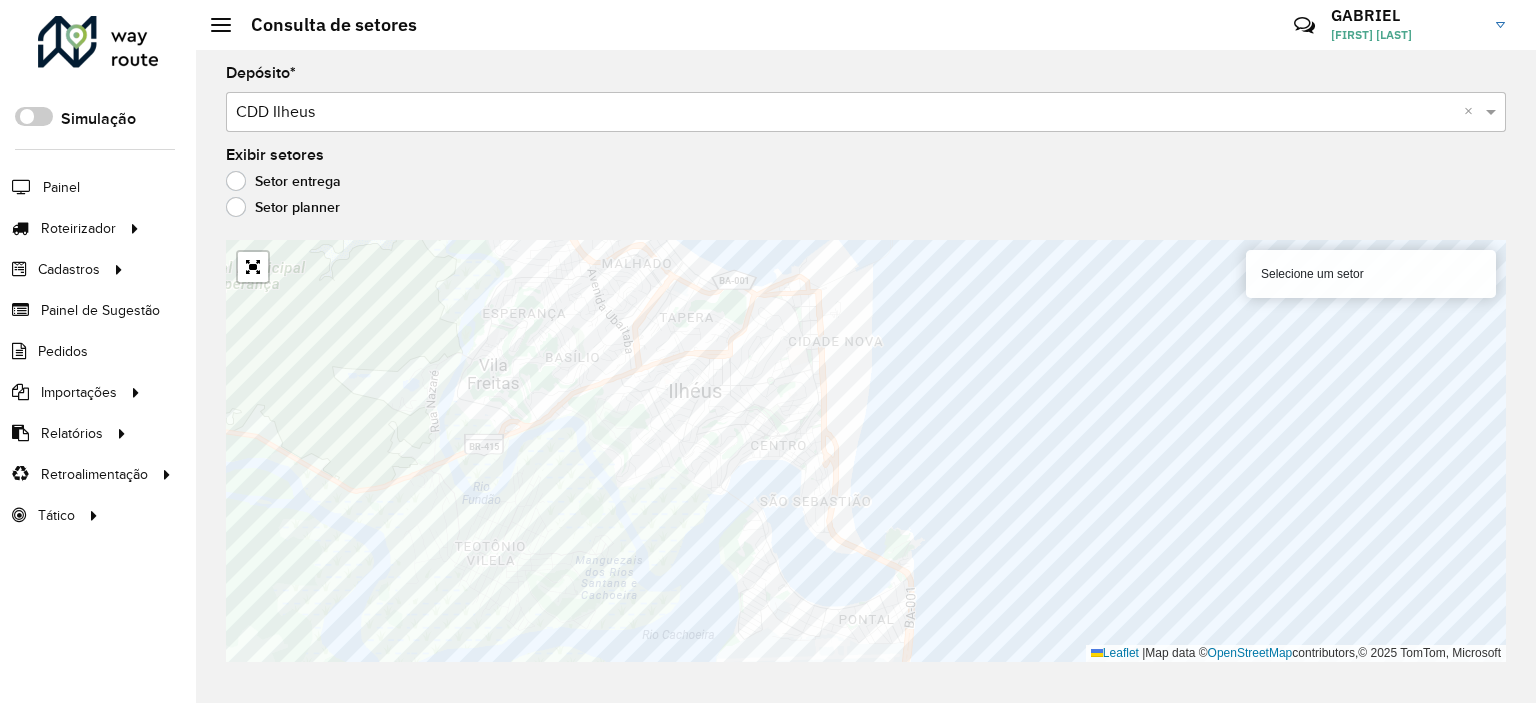 click at bounding box center (846, 113) 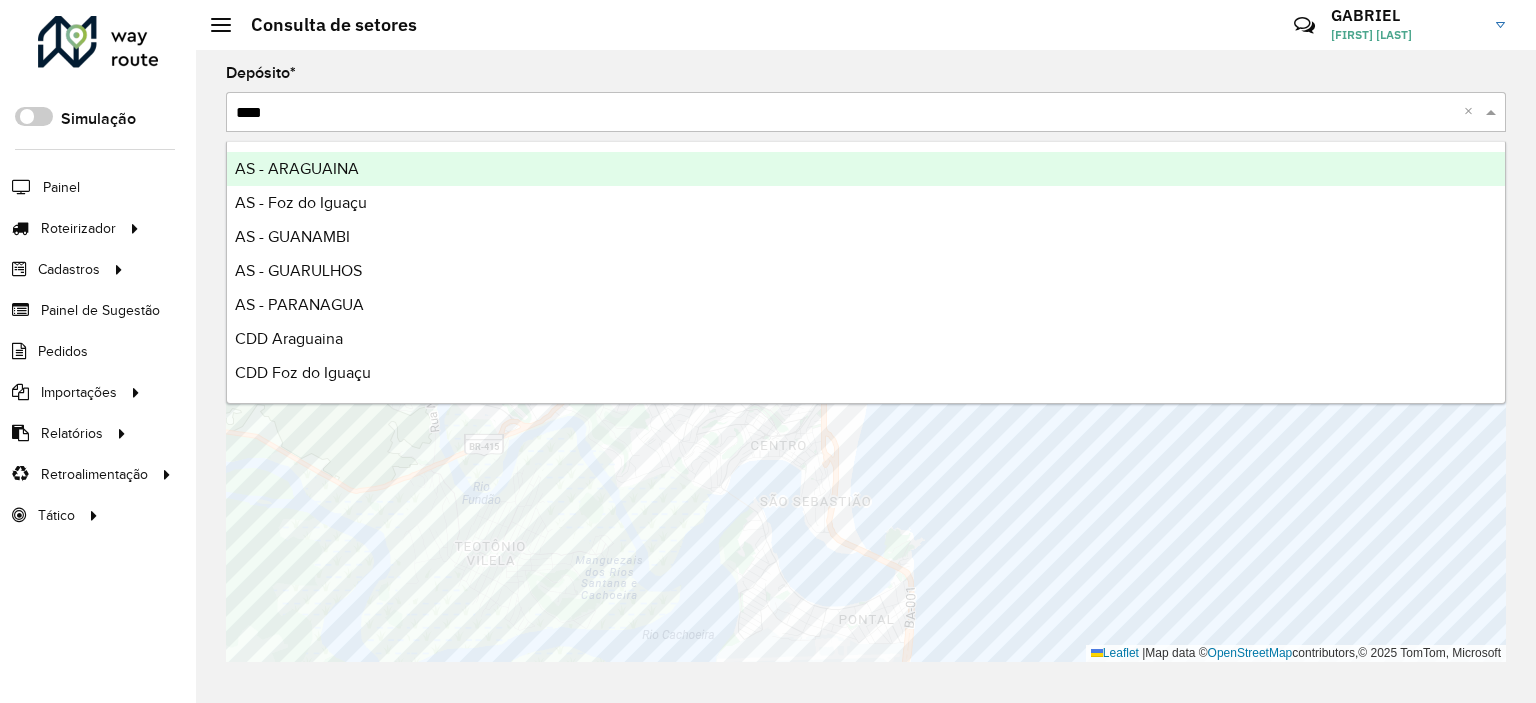 type on "*****" 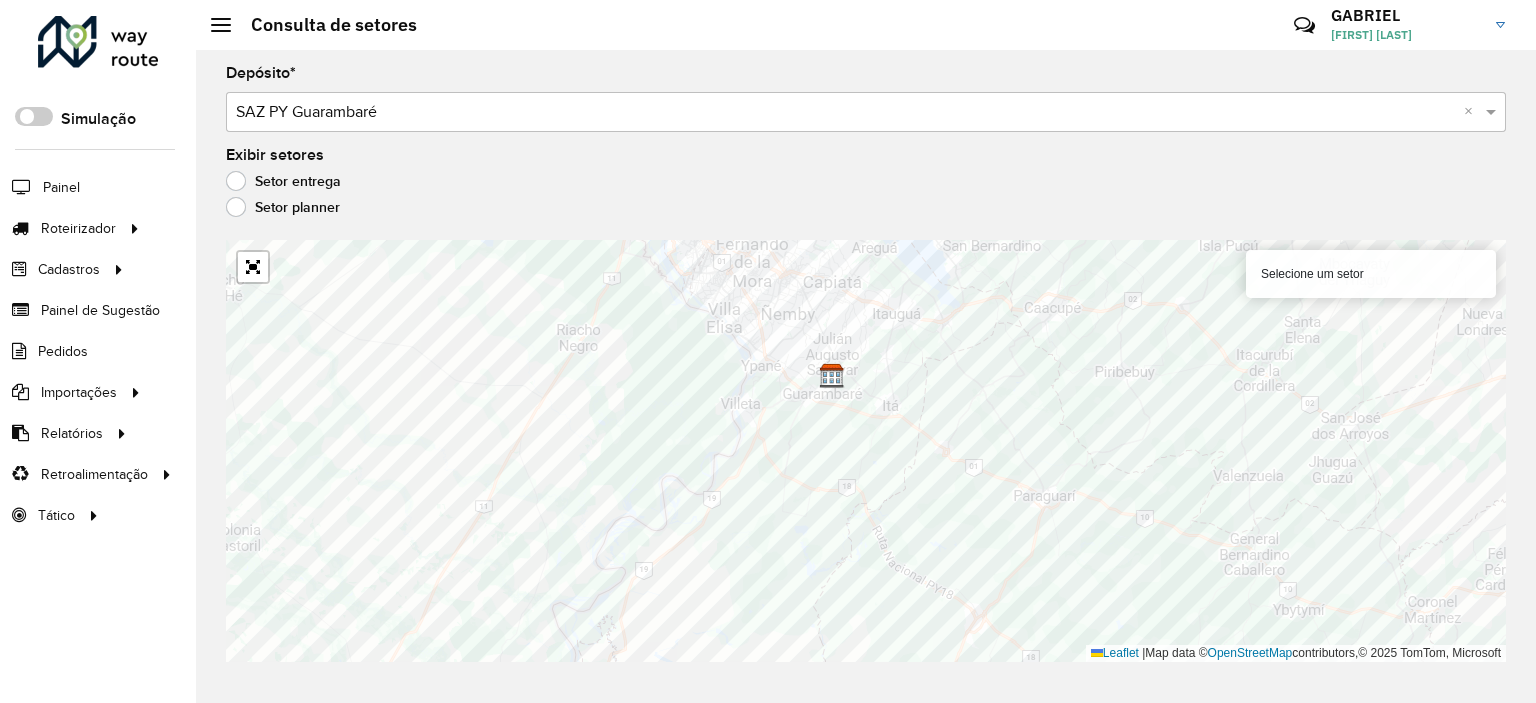 click at bounding box center (846, 113) 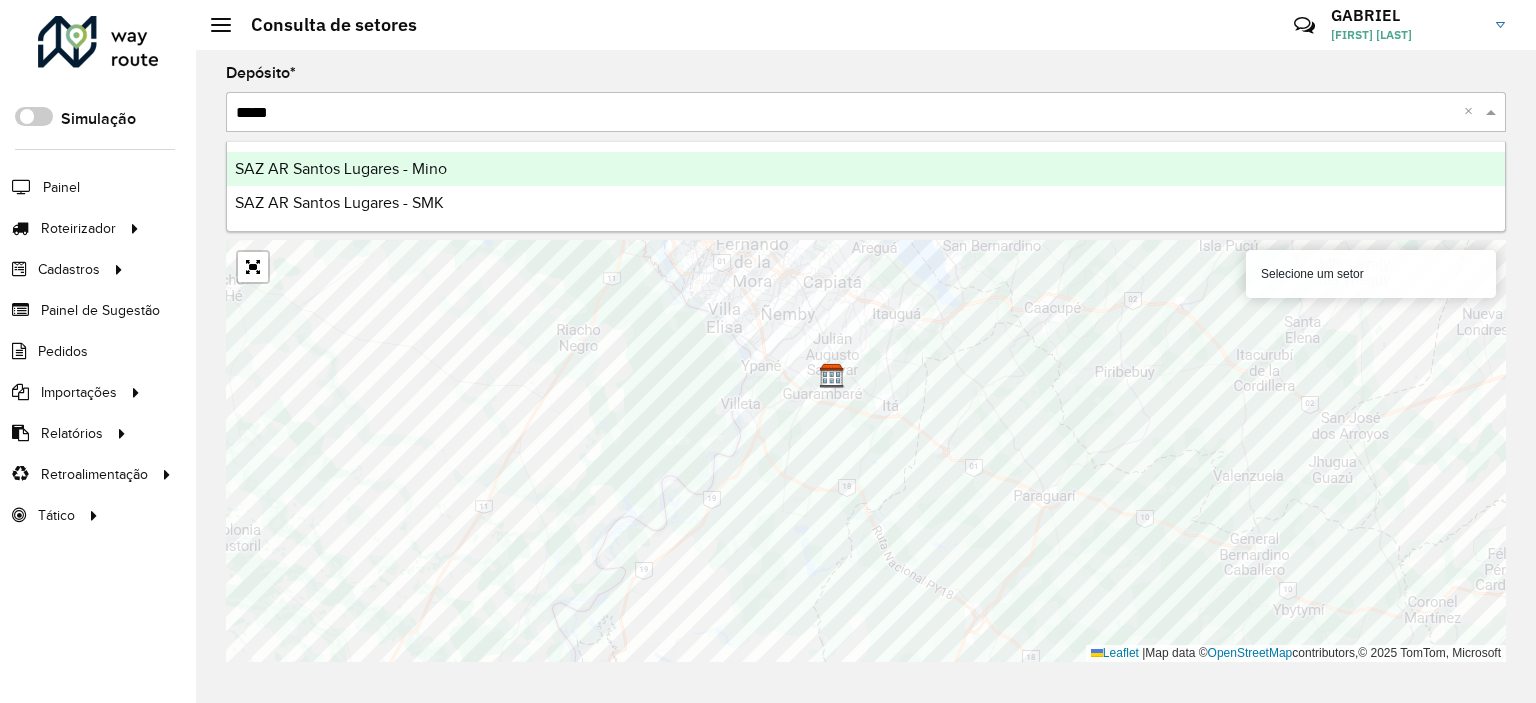 type on "******" 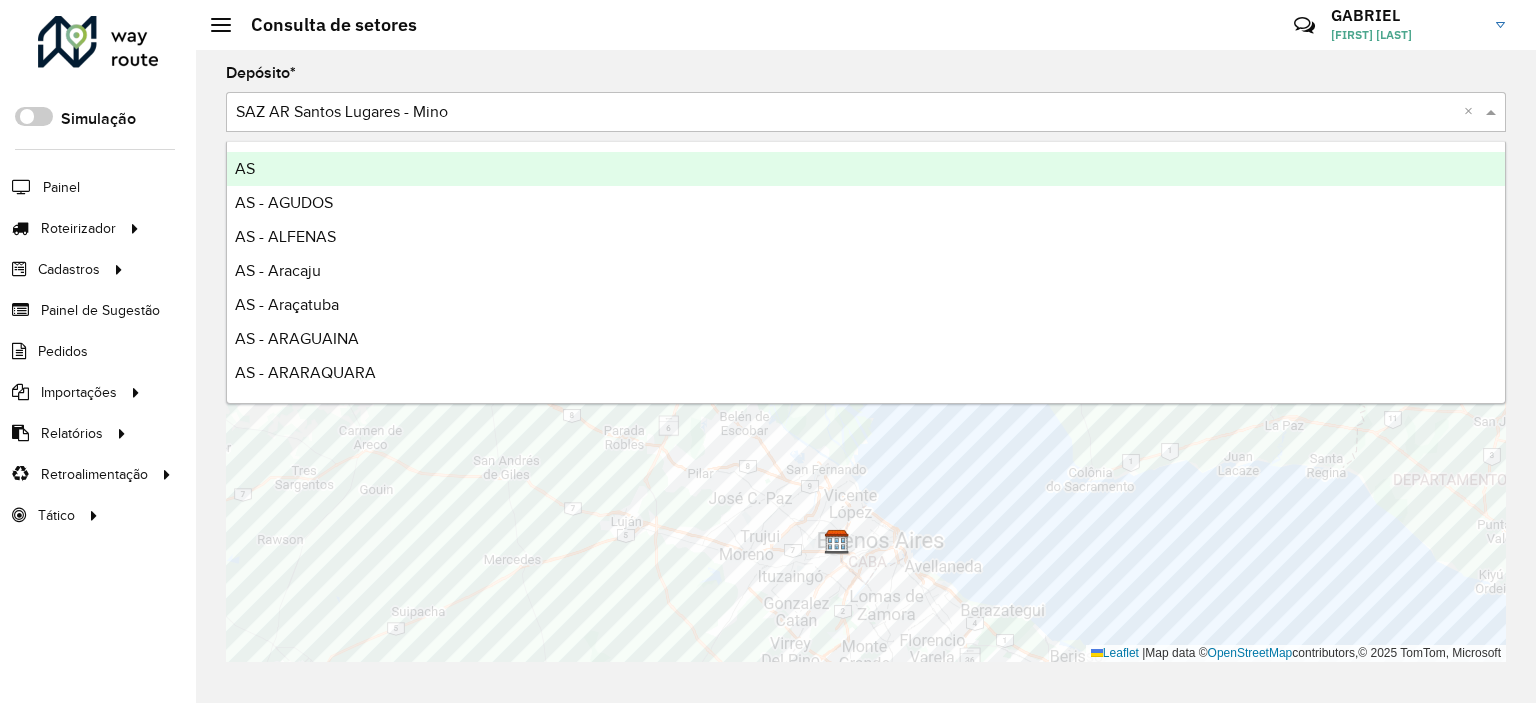 click at bounding box center [846, 113] 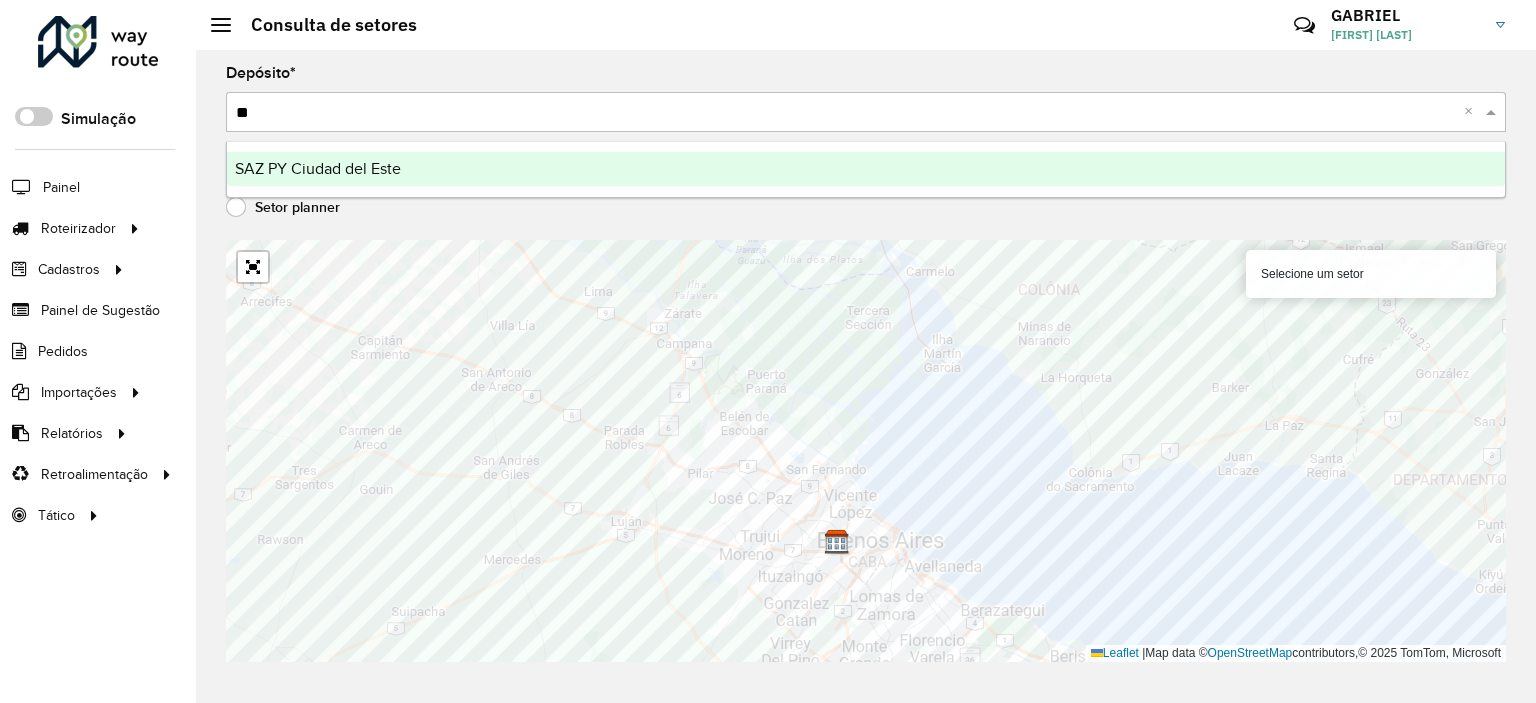 type on "***" 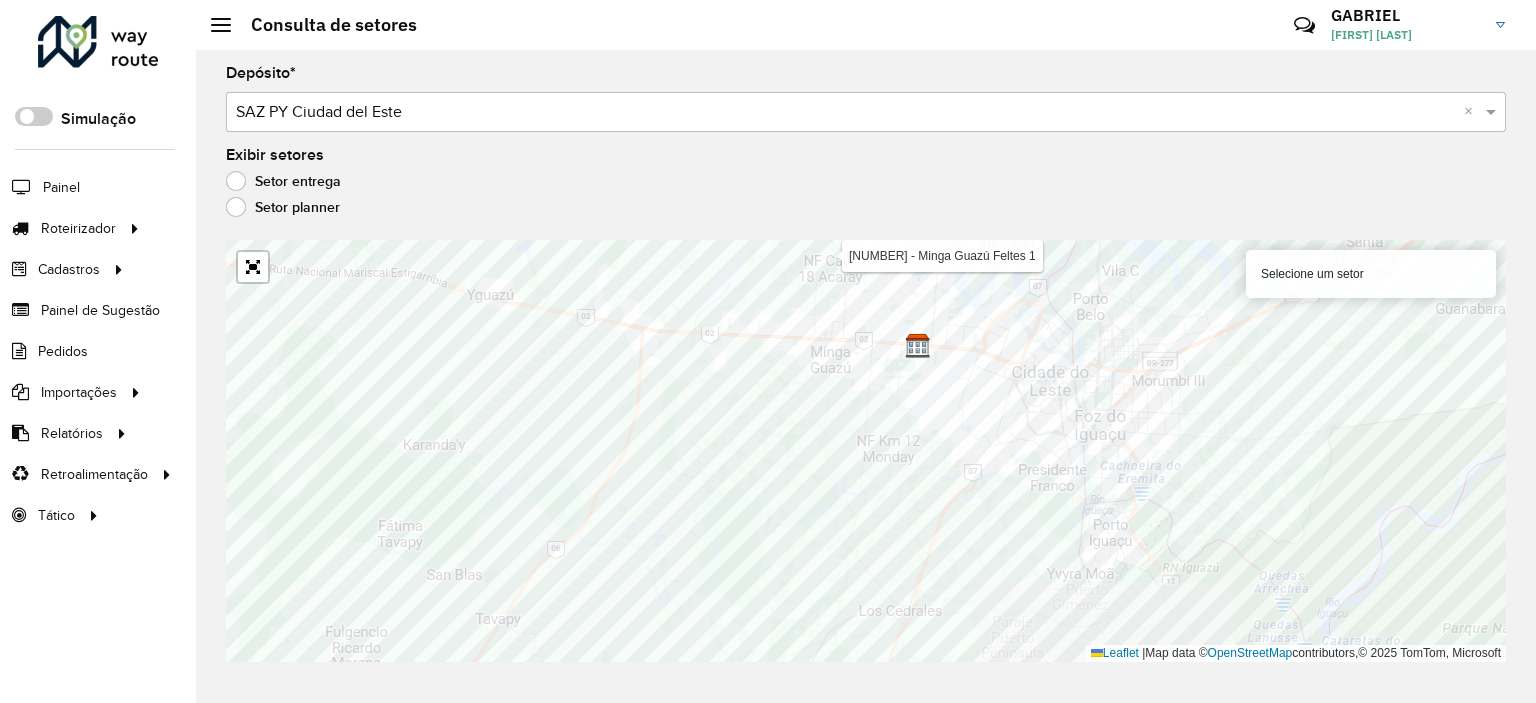 click on "Selecione um depósito × SAZ PY Ciudad del Este ×" at bounding box center [866, 112] 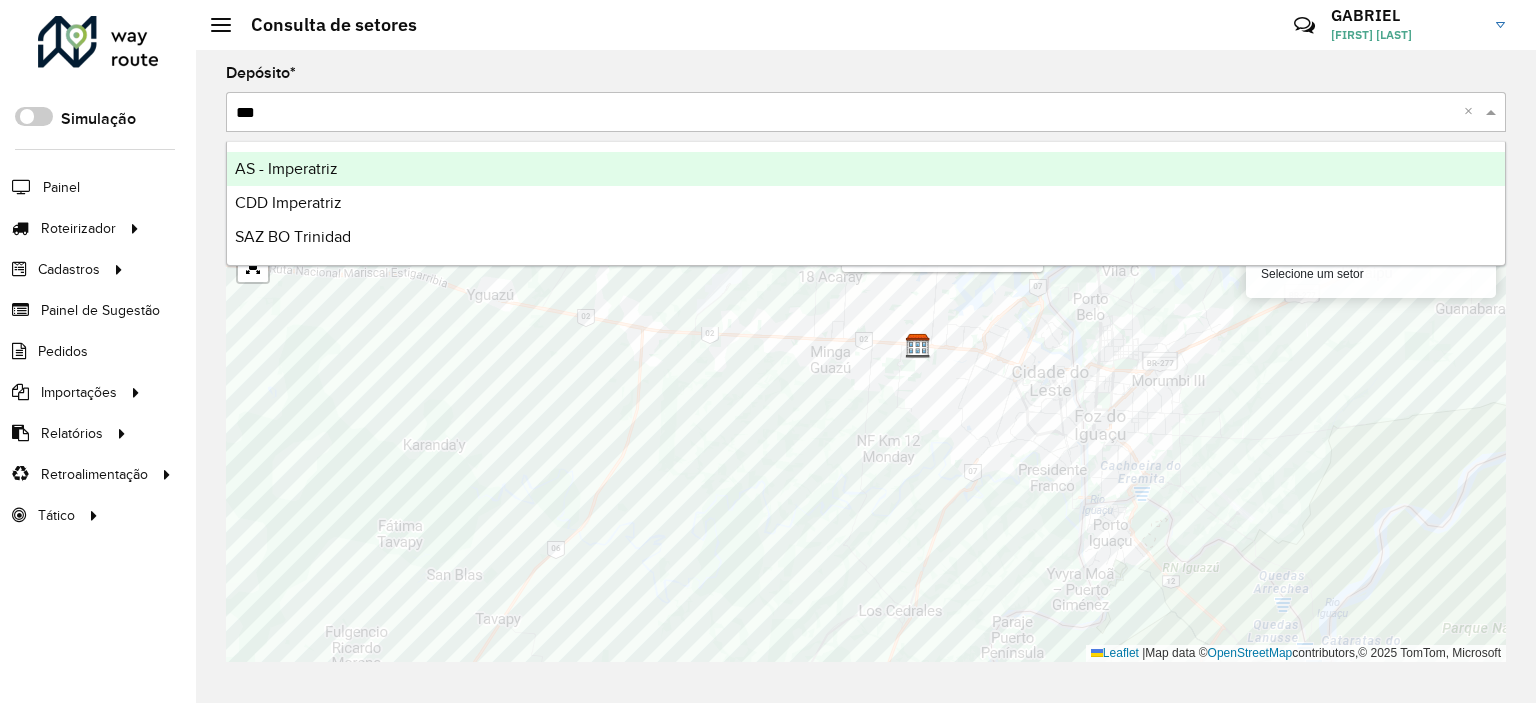 type on "****" 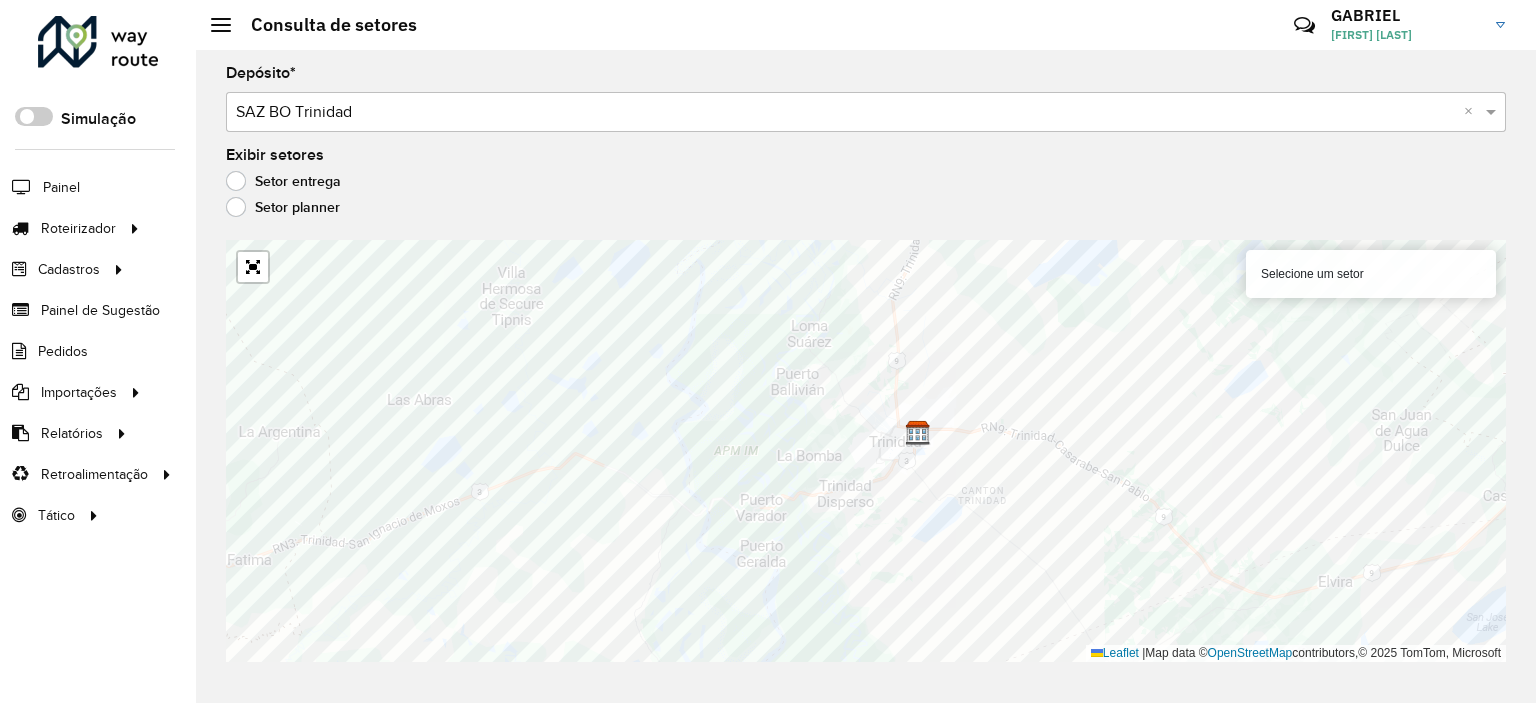 click at bounding box center (846, 113) 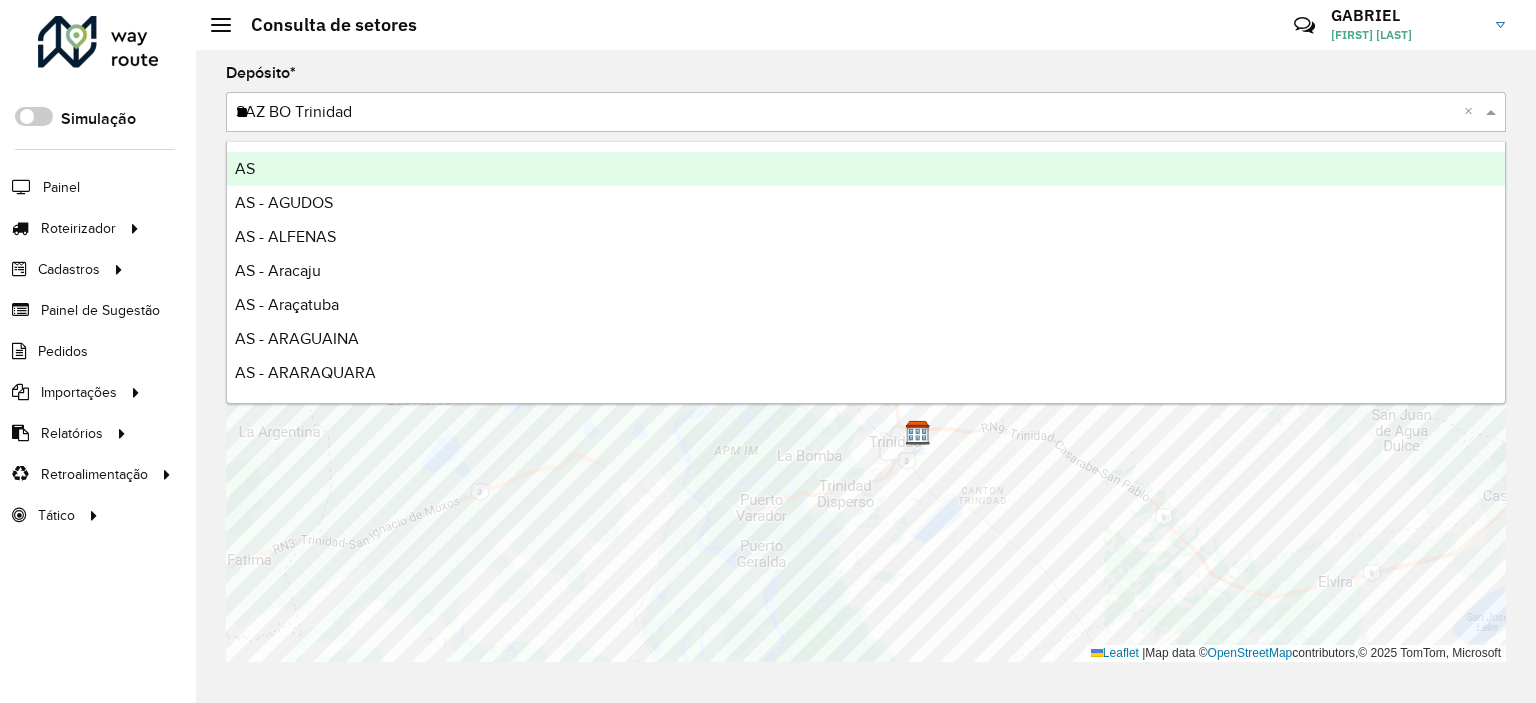 type on "***" 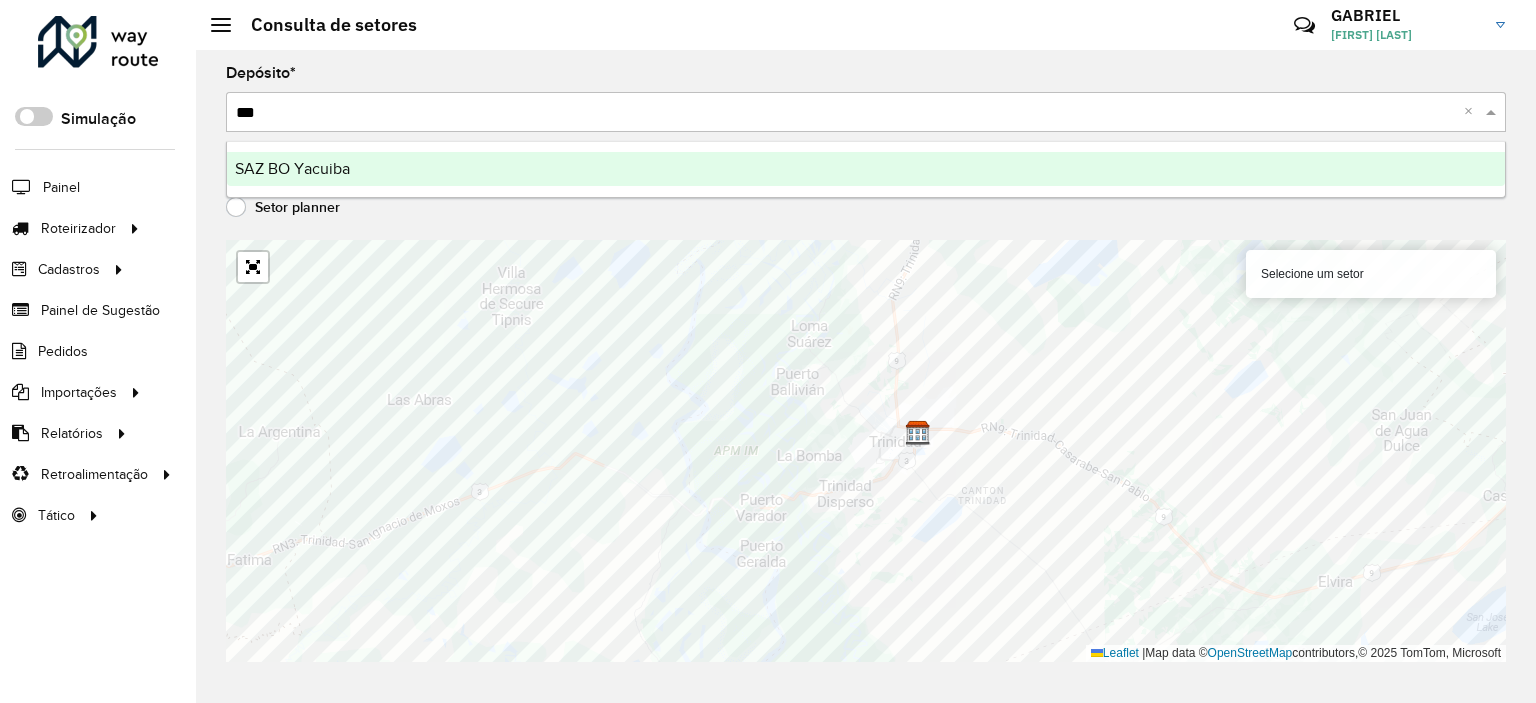 type 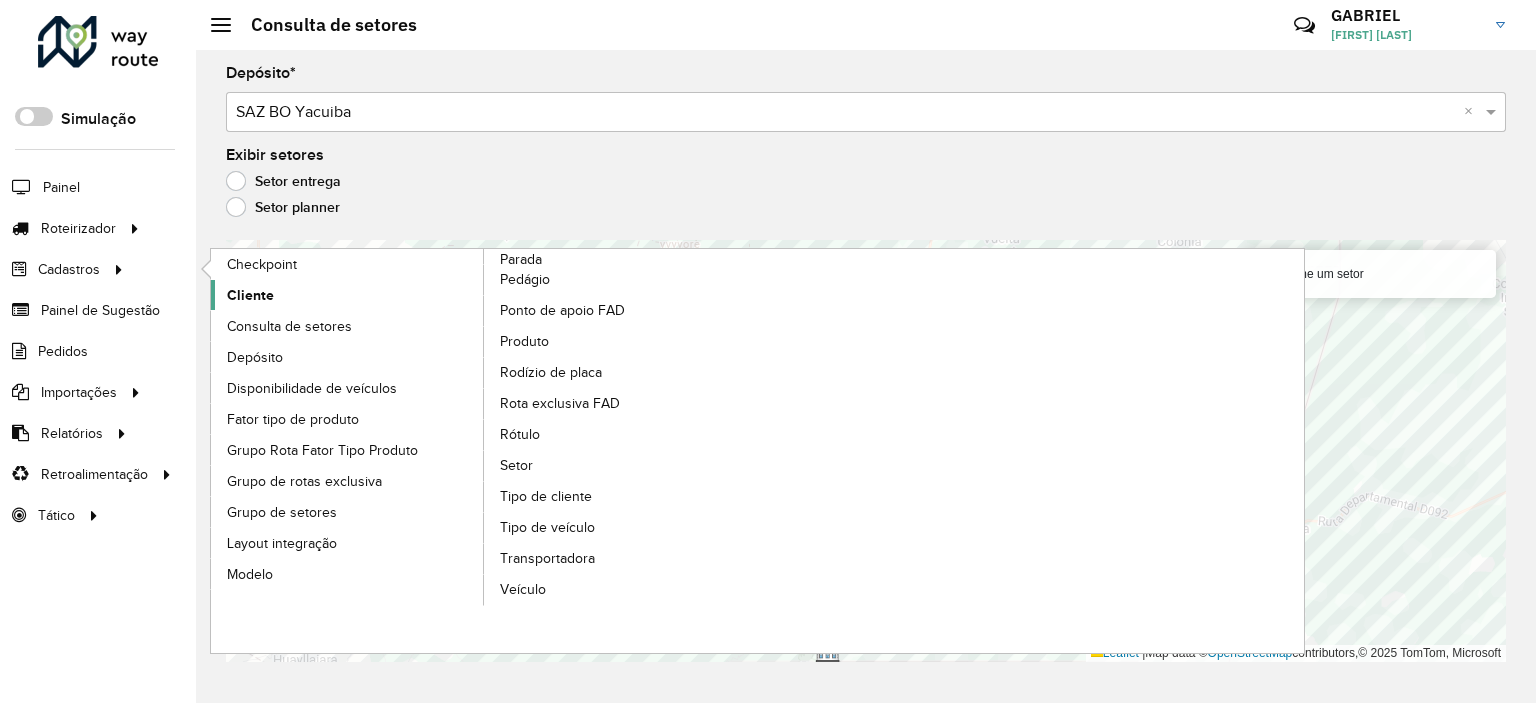 click on "Cliente" 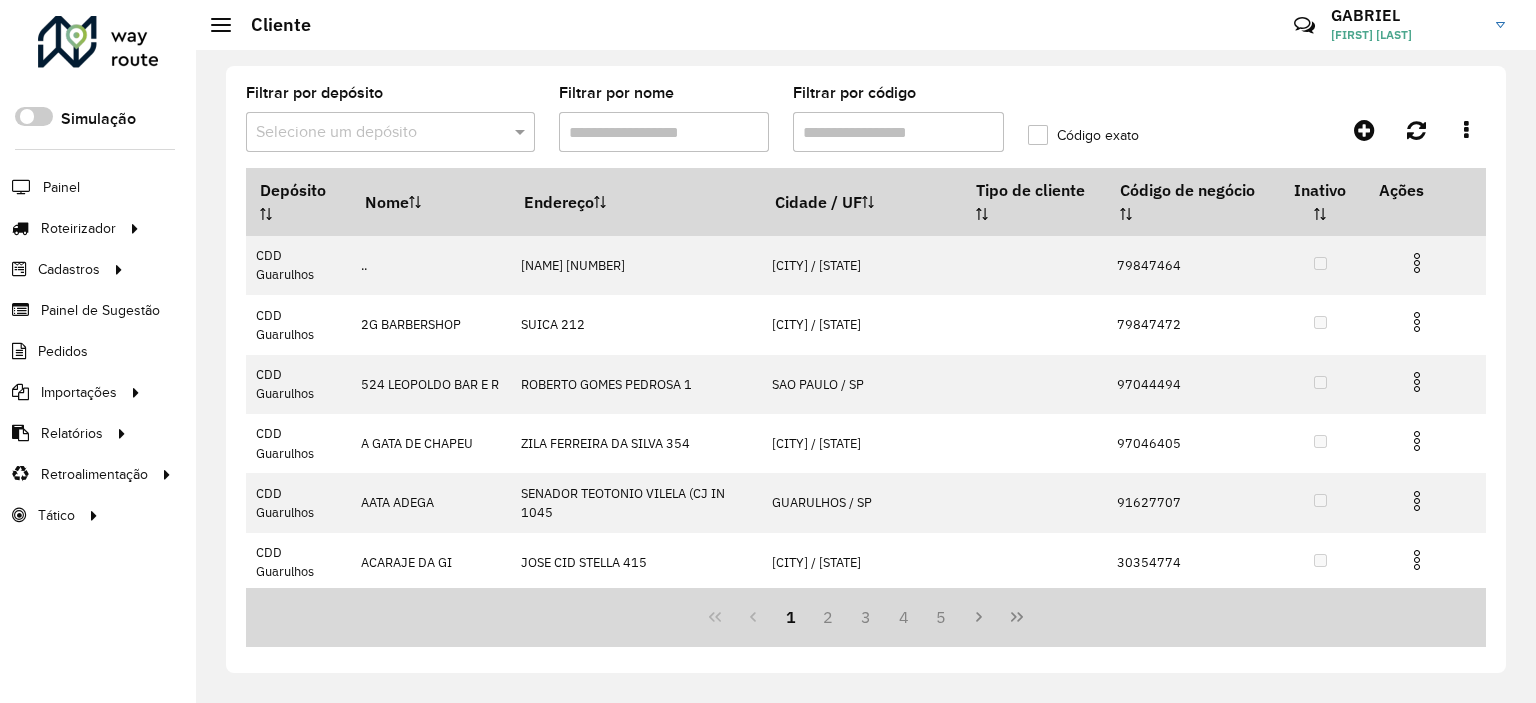 click at bounding box center (370, 133) 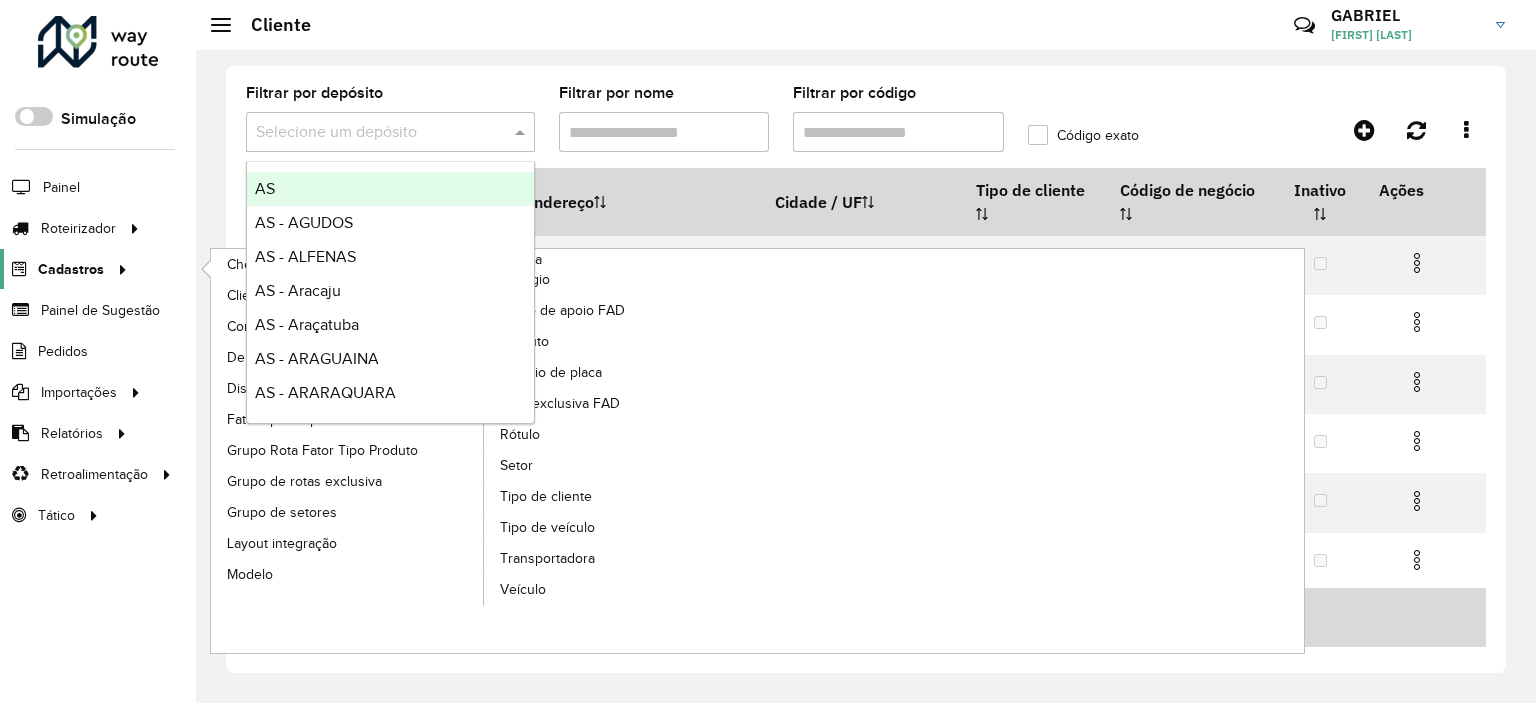 click on "Cadastros" 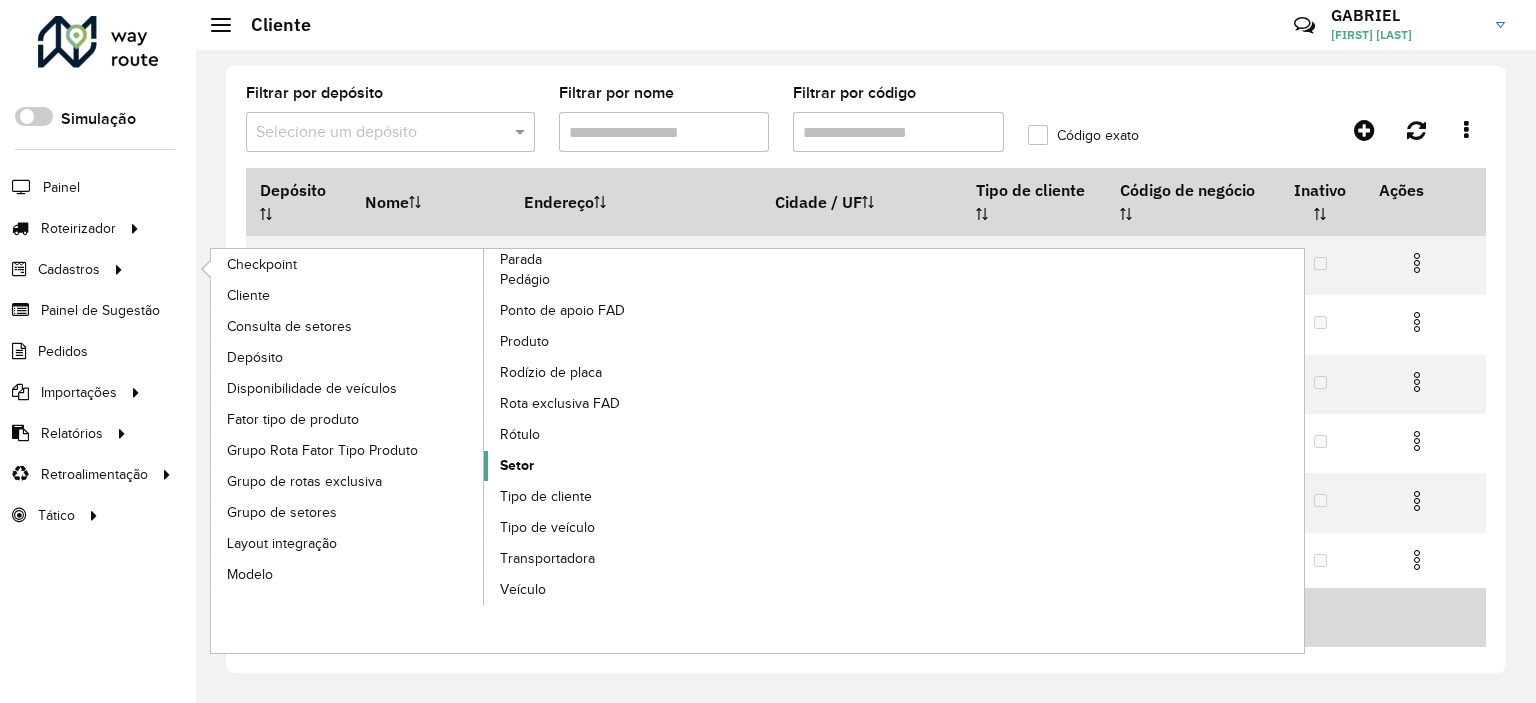 click on "Setor" 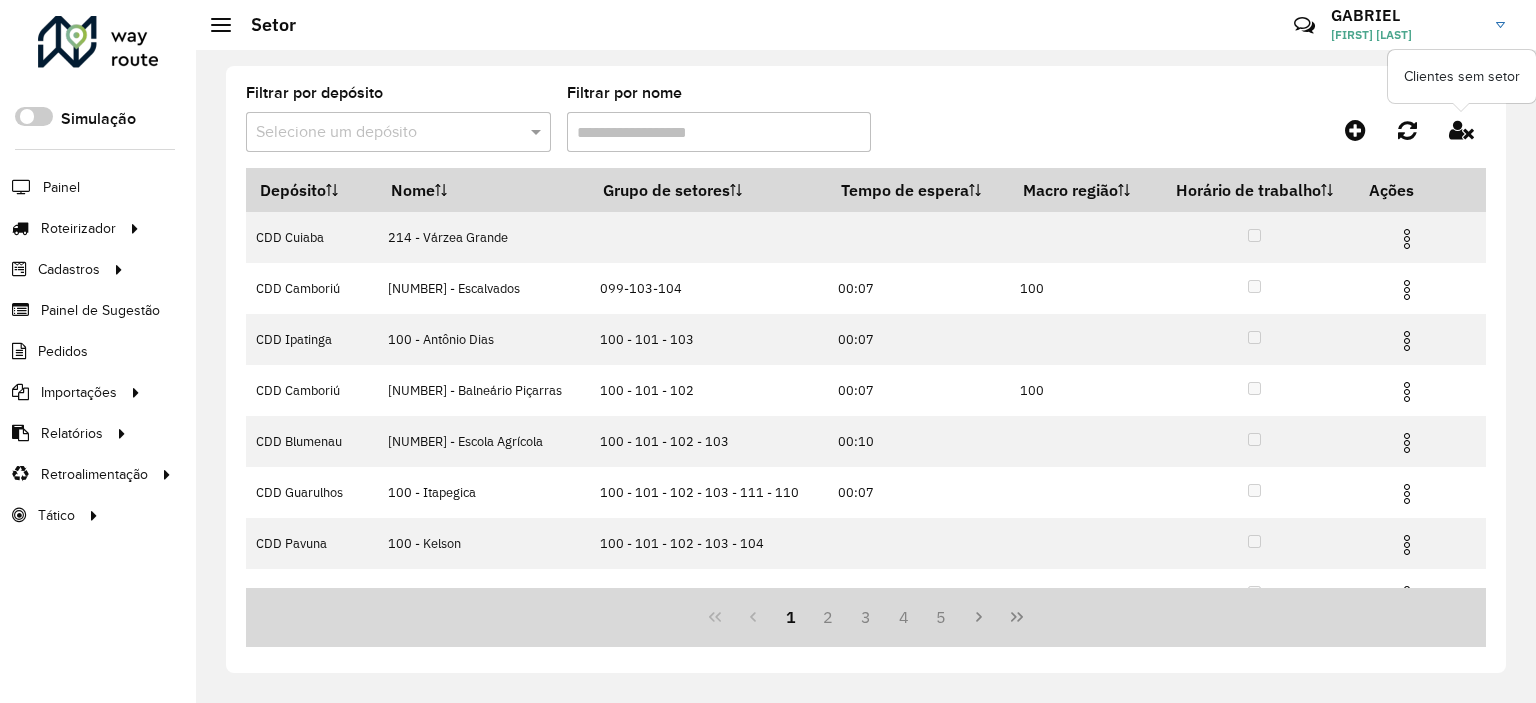 click 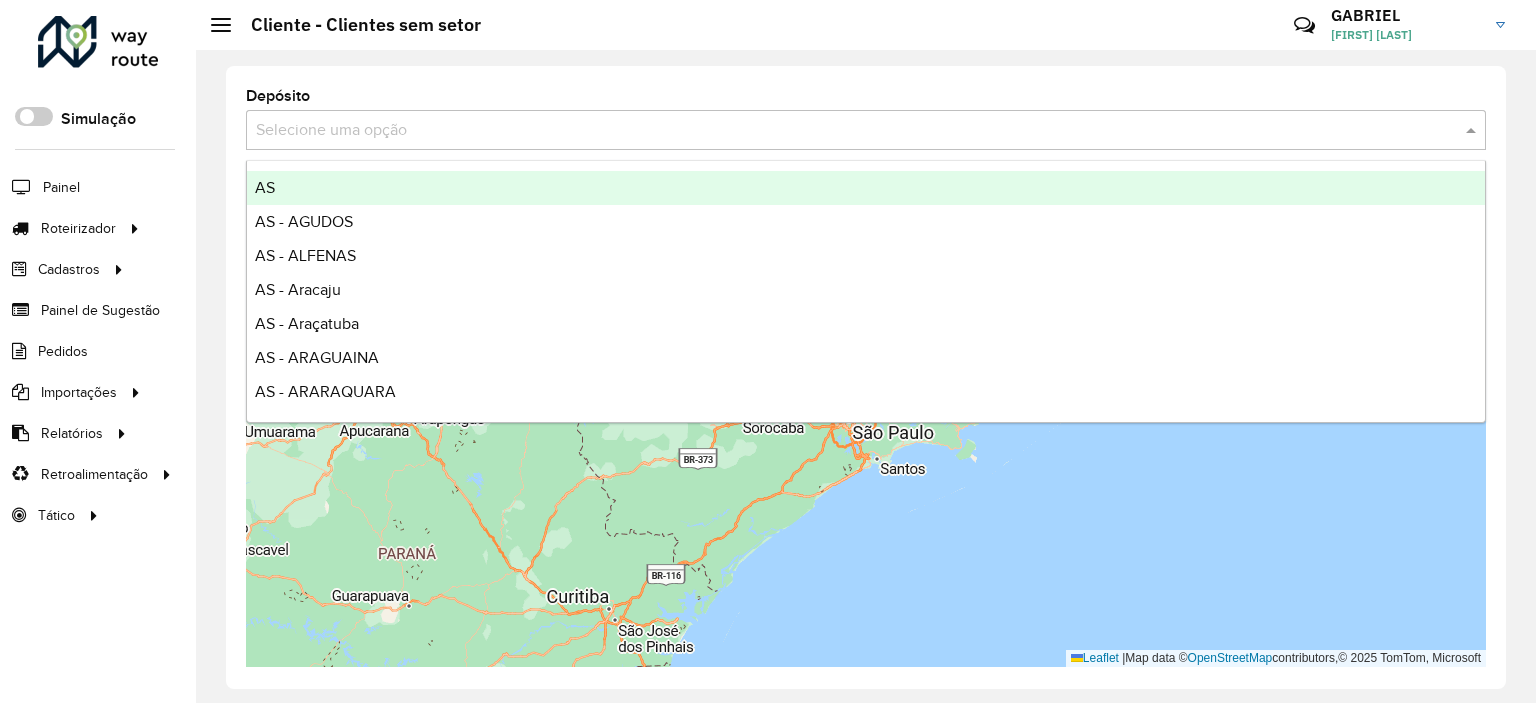 click 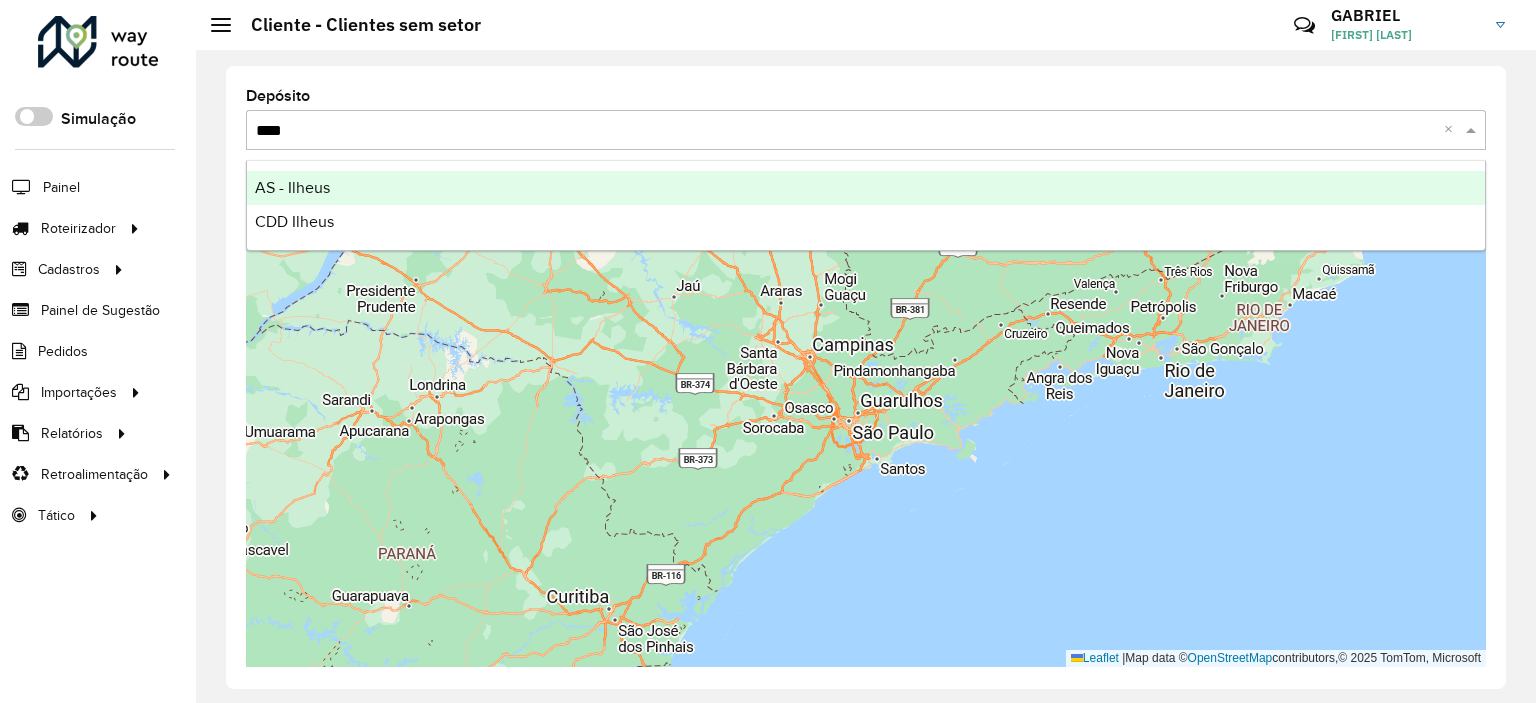 type on "*****" 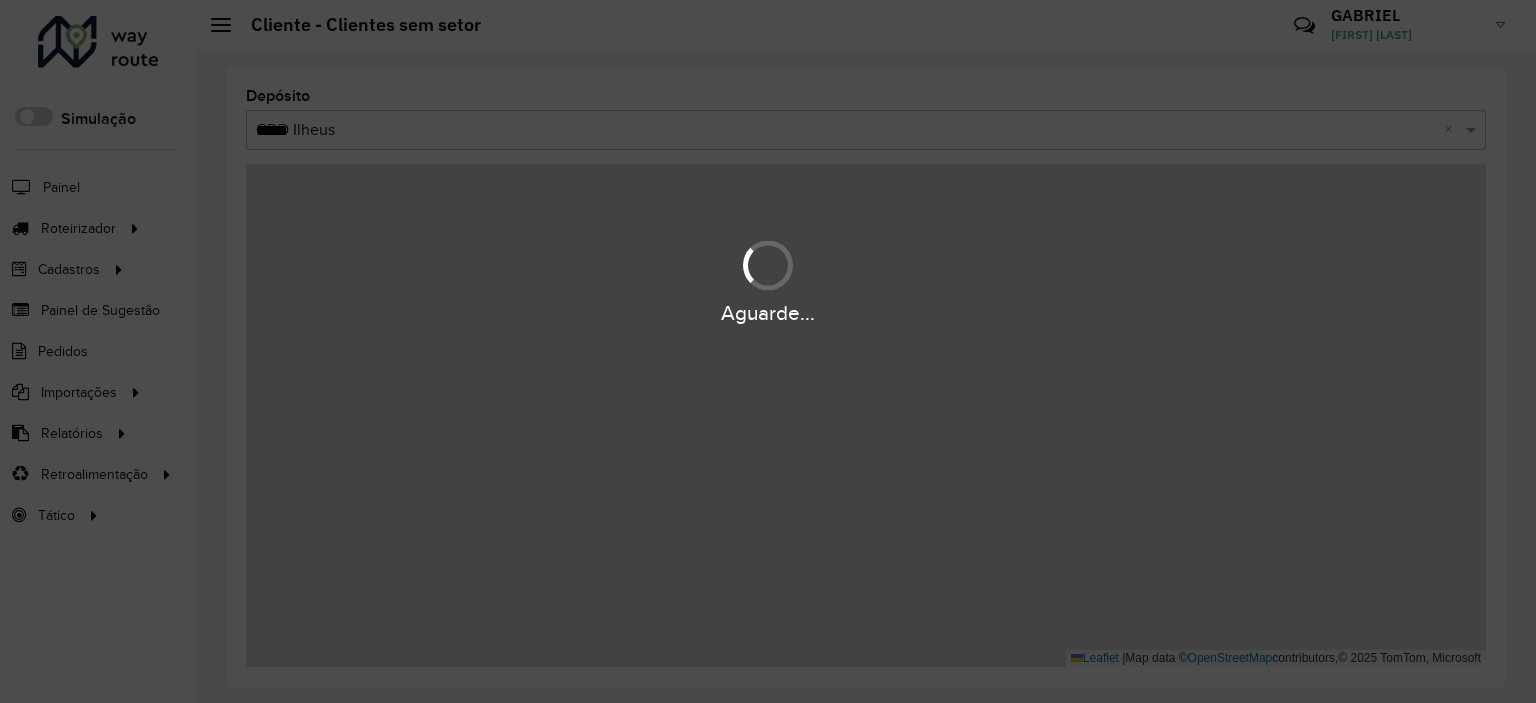 type 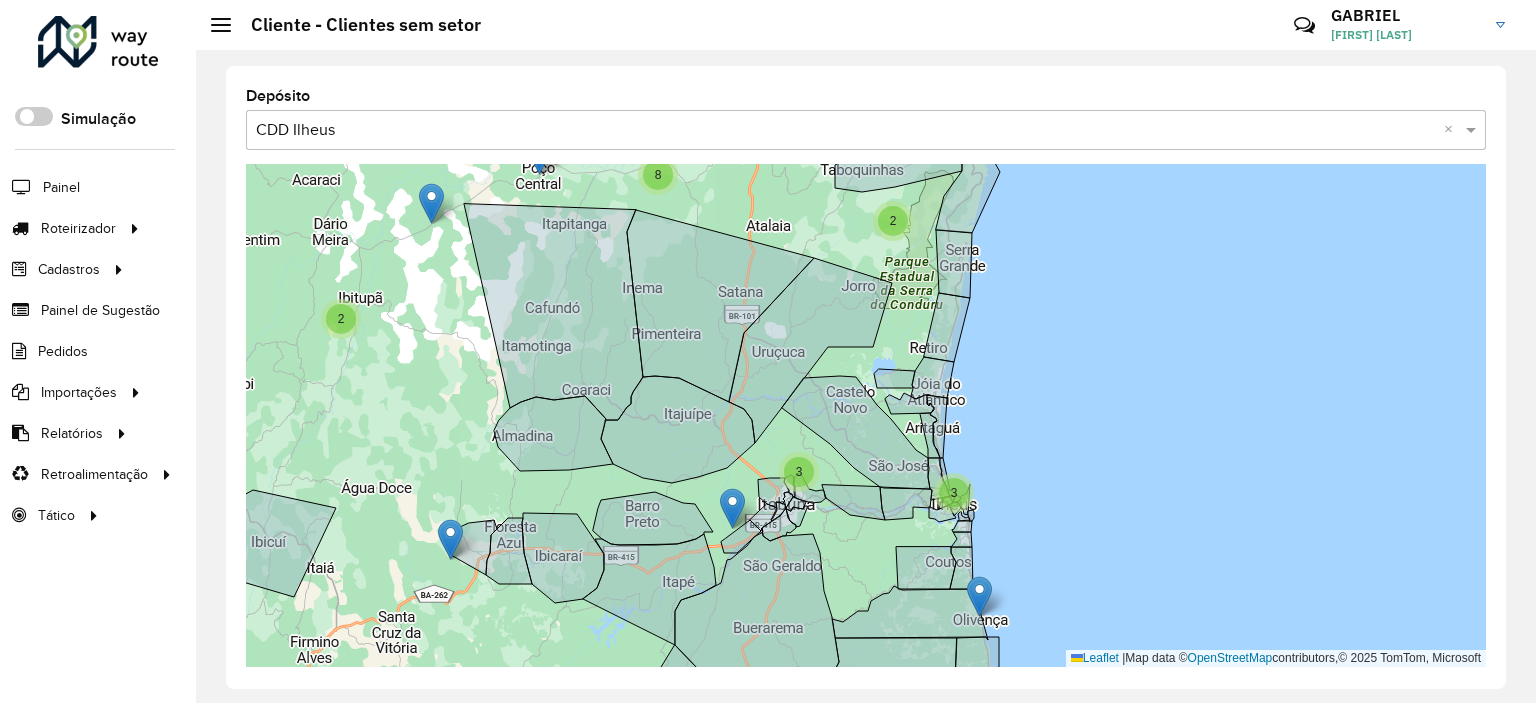 drag, startPoint x: 1109, startPoint y: 393, endPoint x: 1168, endPoint y: 431, distance: 70.178345 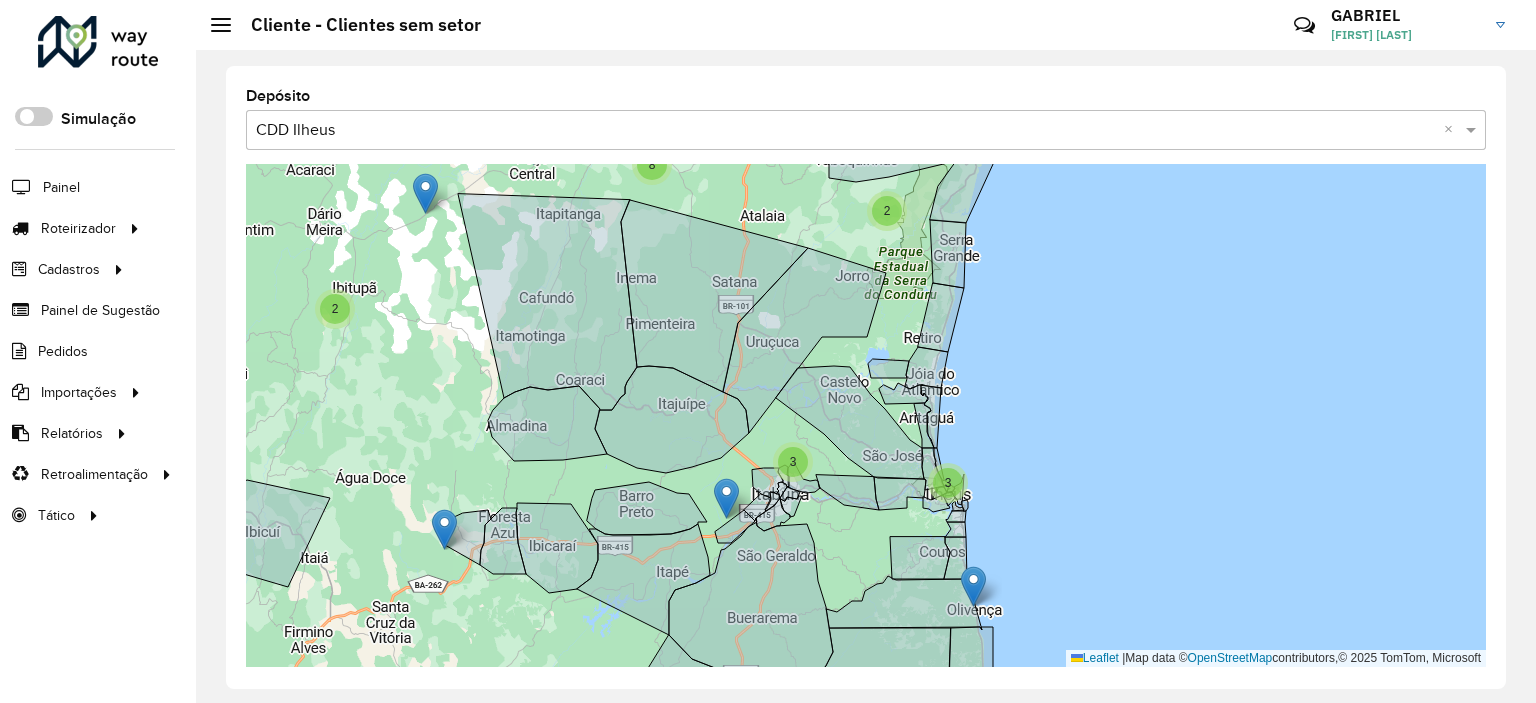 click on "3 9 7 297 3 2 3 3 7 118 6 185 96 2 8 413  Leaflet   |  Map data ©  OpenStreetMap  contributors,© 2025 TomTom, Microsoft" 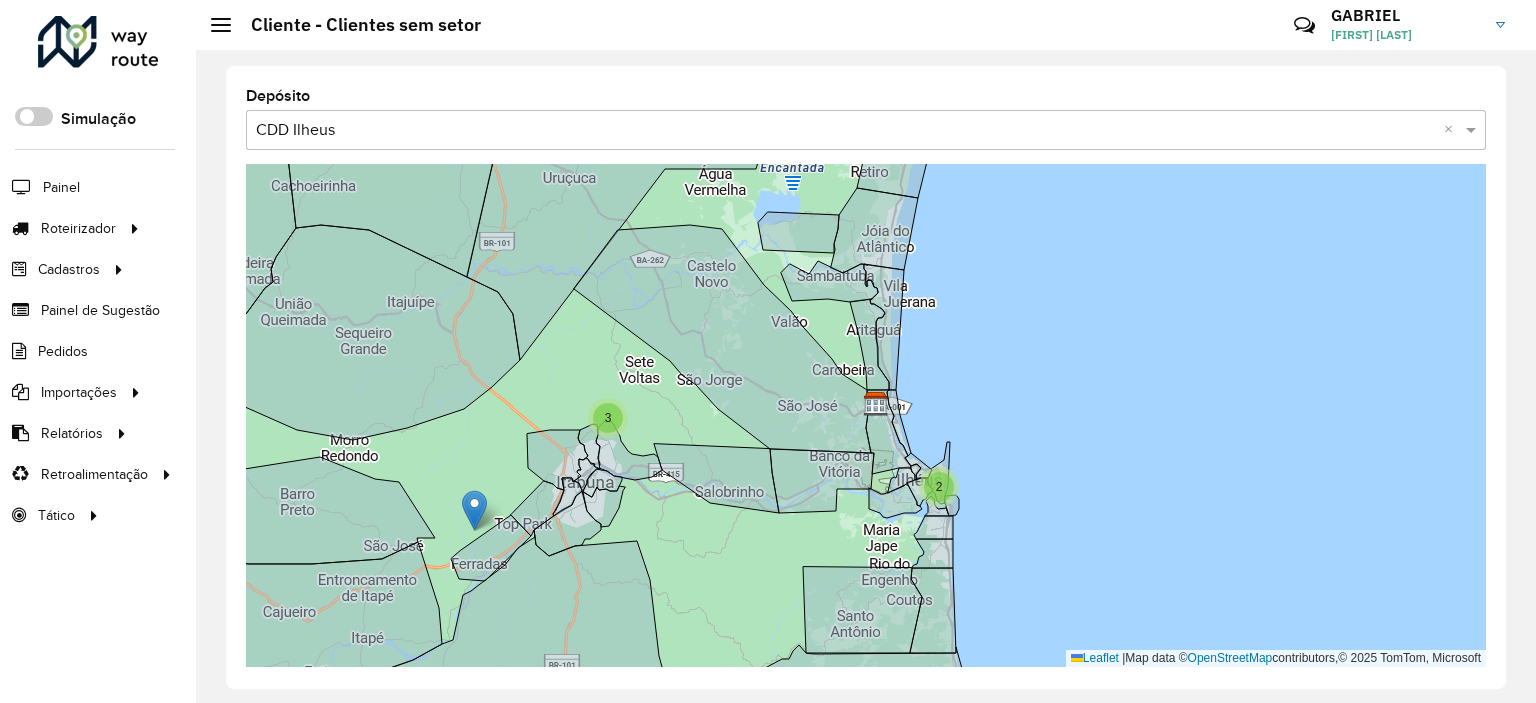 click on "2" 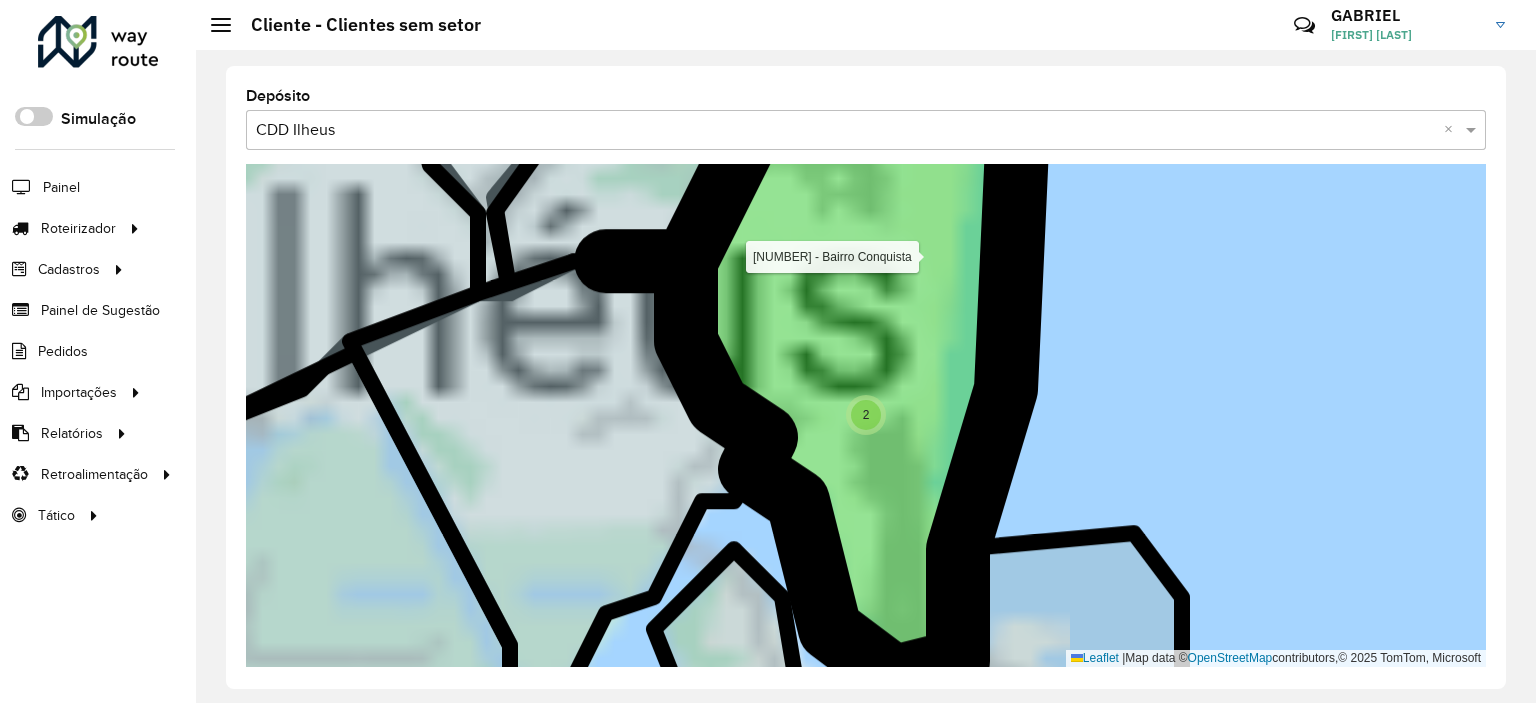 click 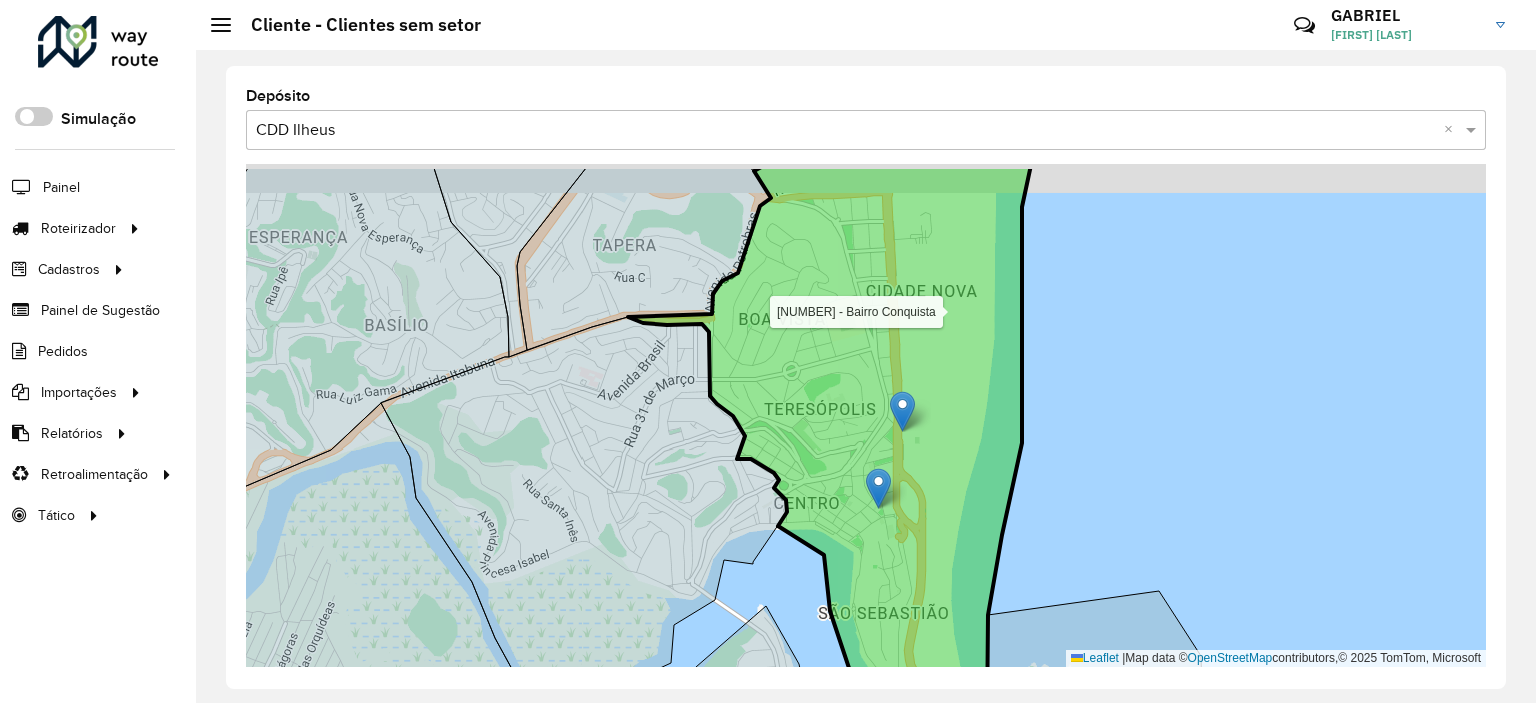 drag, startPoint x: 978, startPoint y: 488, endPoint x: 998, endPoint y: 540, distance: 55.713554 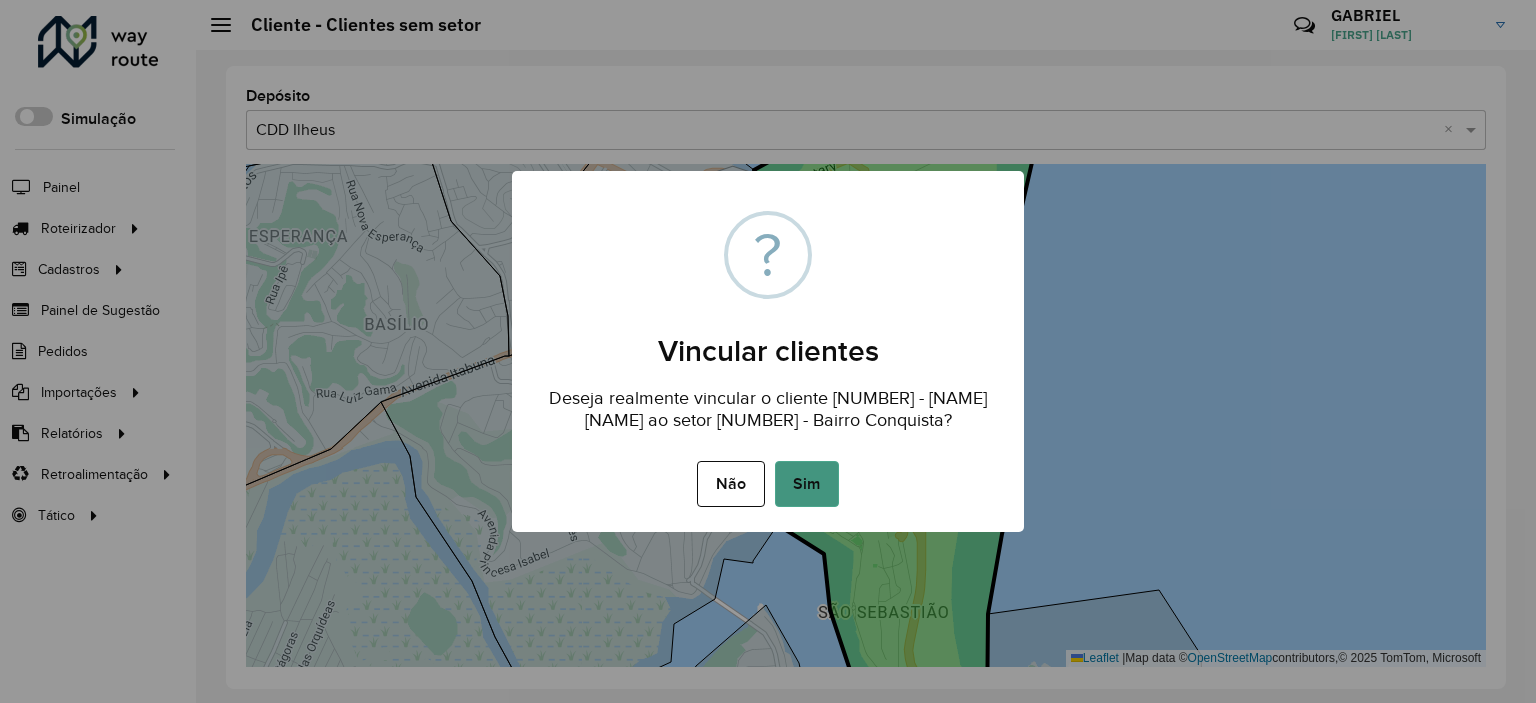 click on "Sim" at bounding box center [807, 484] 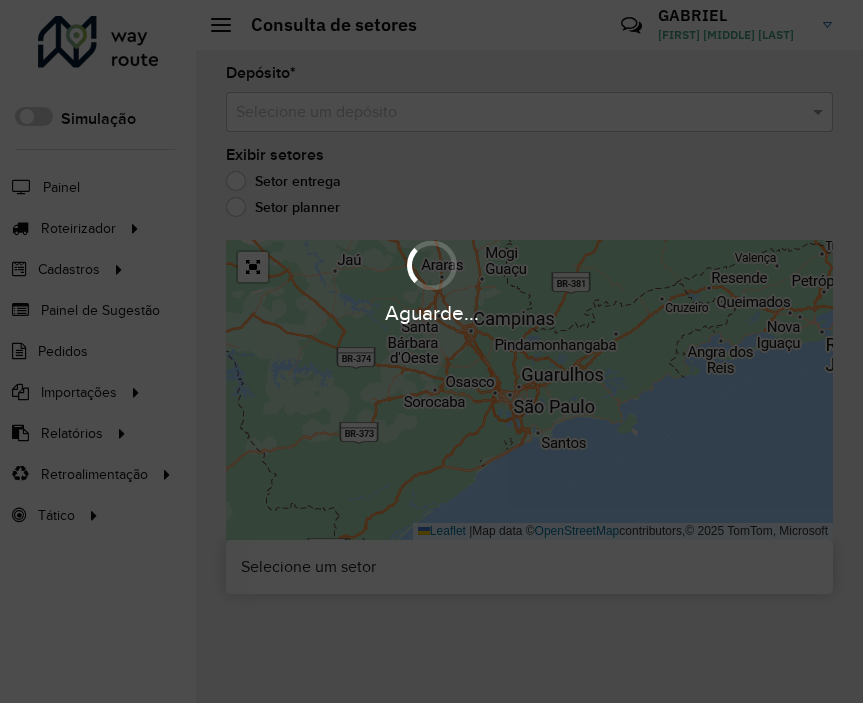 scroll, scrollTop: 0, scrollLeft: 0, axis: both 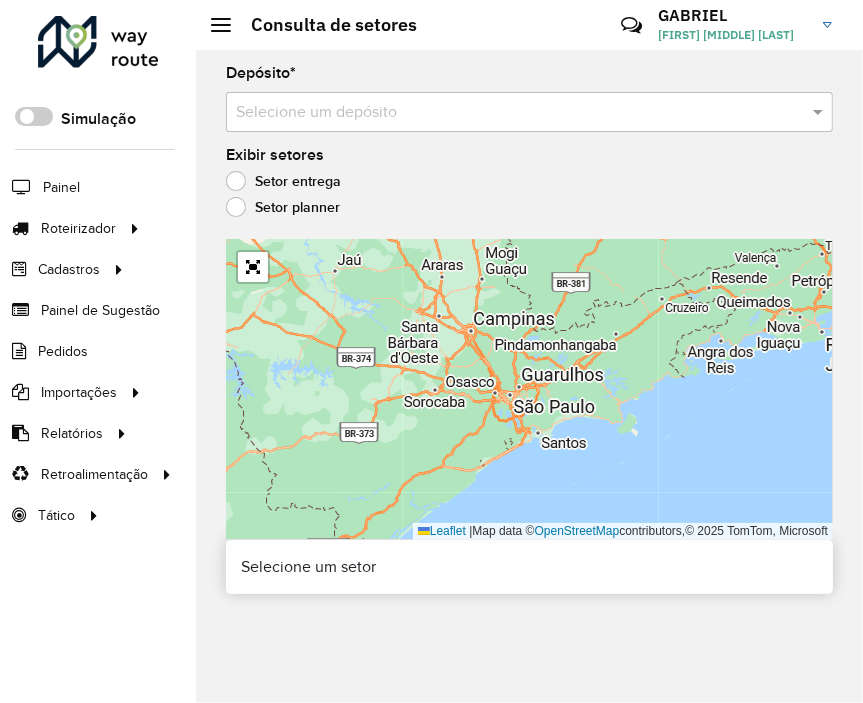 click at bounding box center (509, 113) 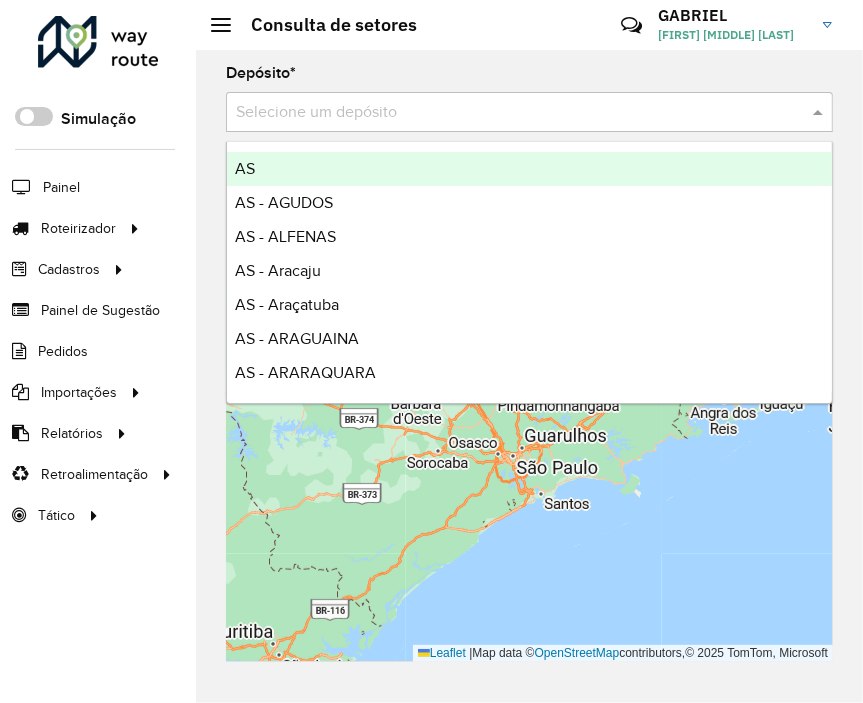 click at bounding box center [509, 113] 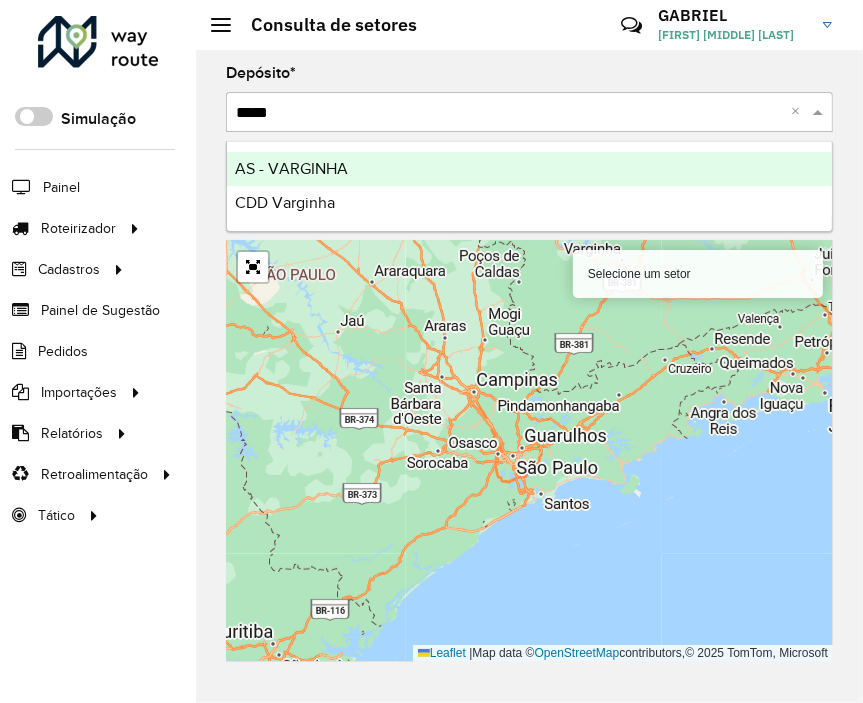 type on "******" 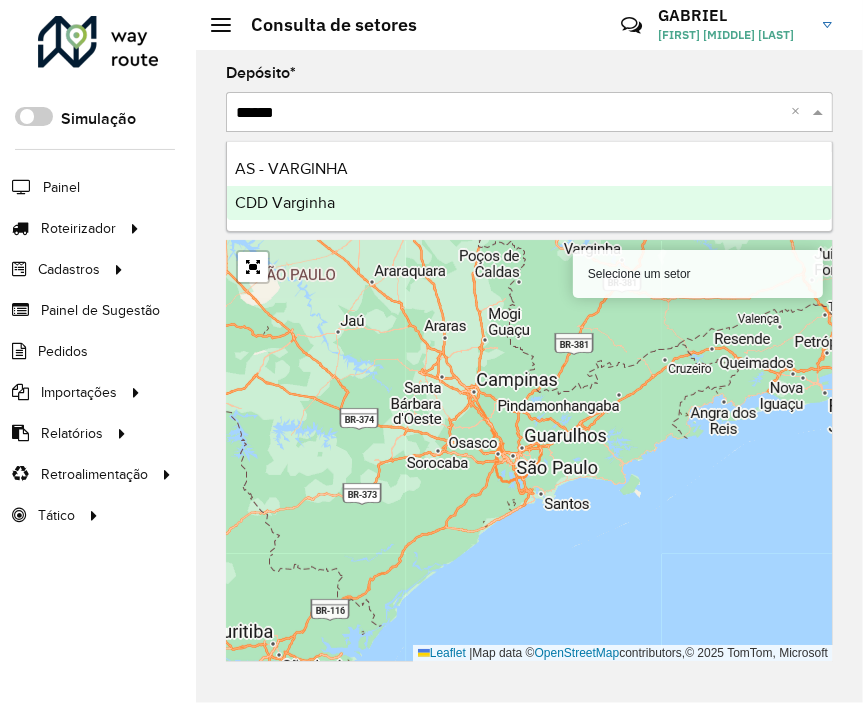click on "CDD Varginha" at bounding box center (529, 203) 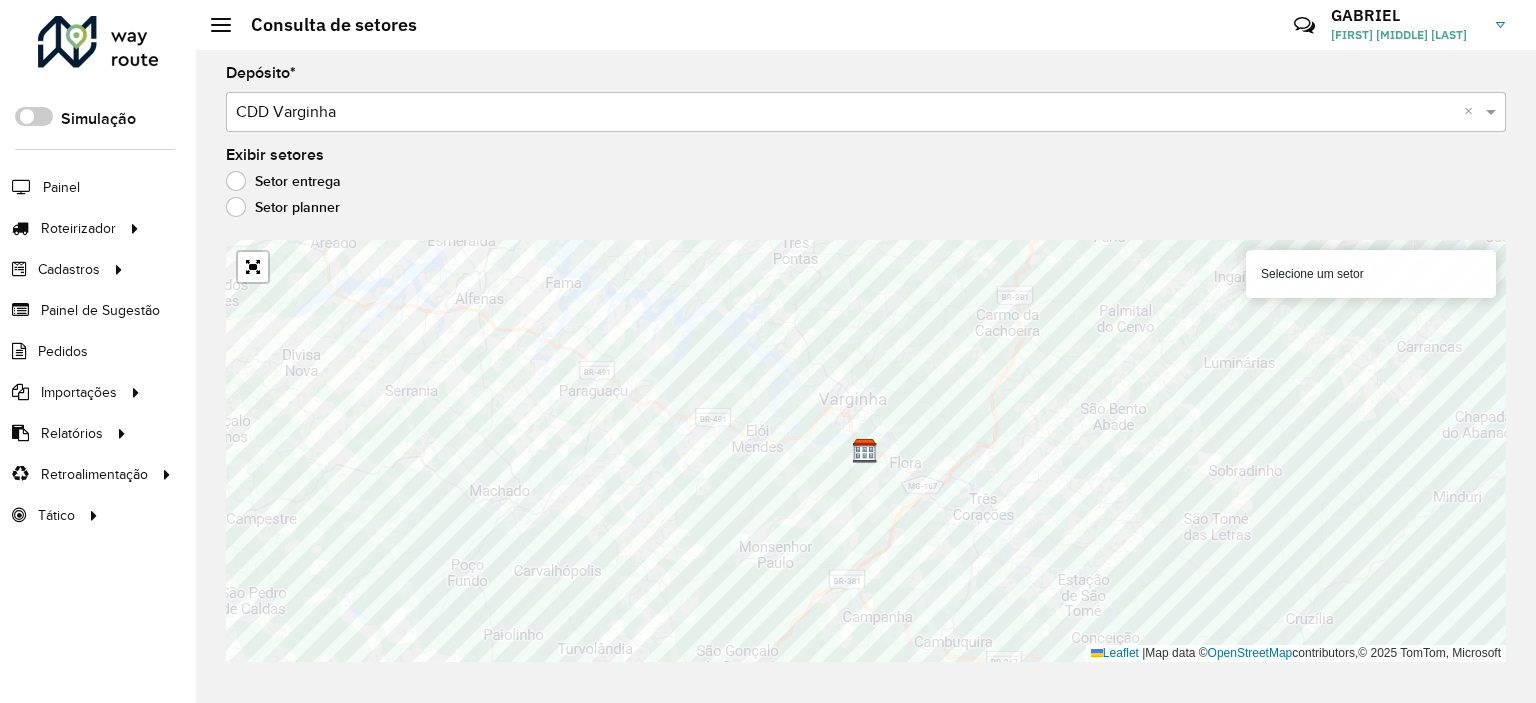 click at bounding box center [846, 113] 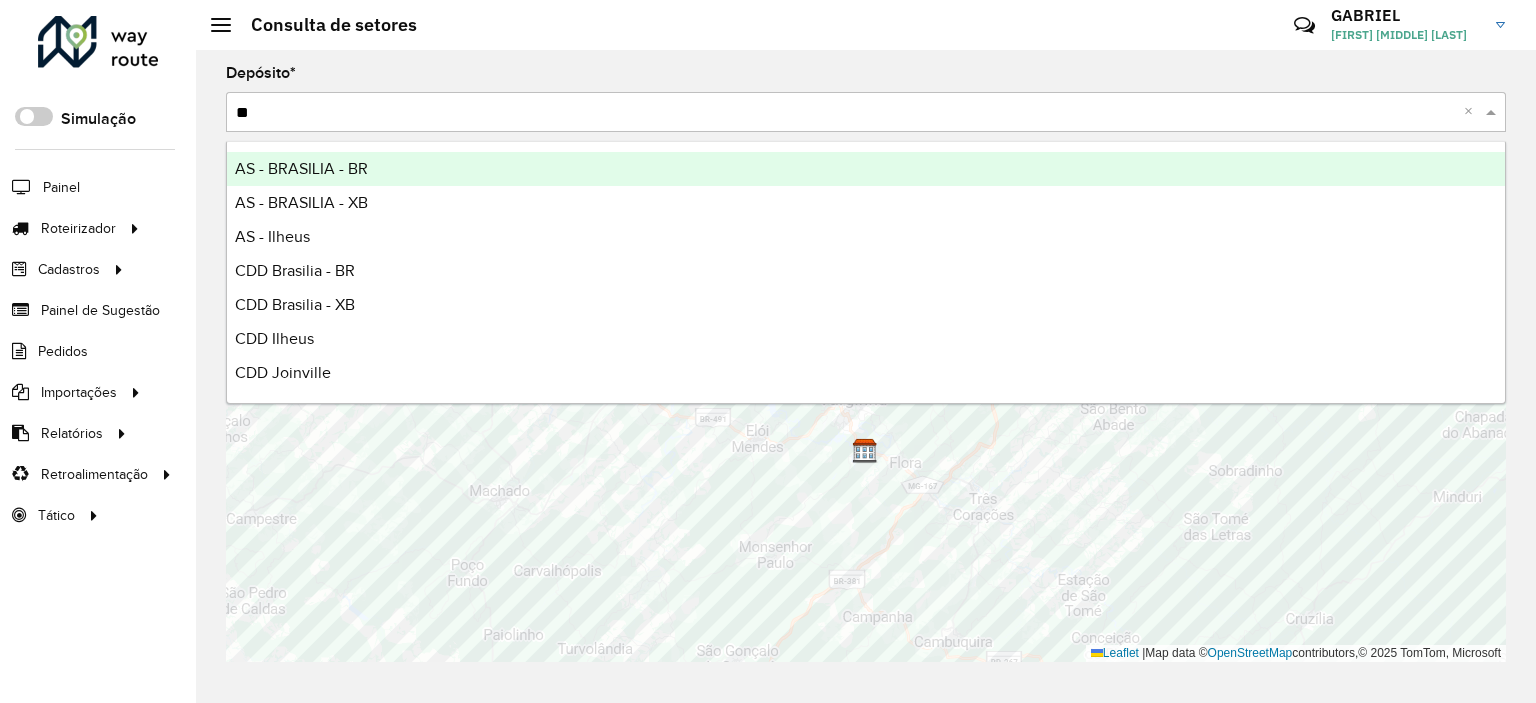 type on "***" 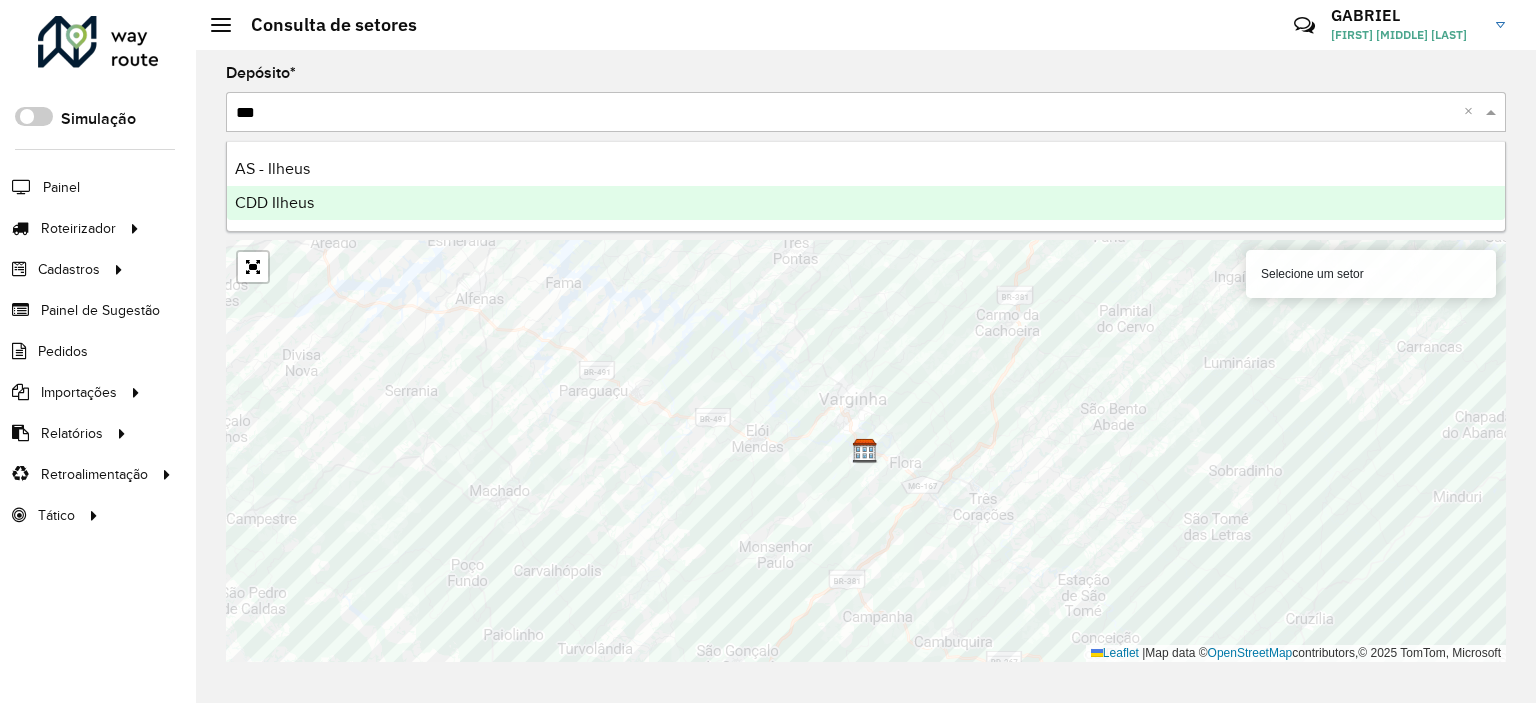 type 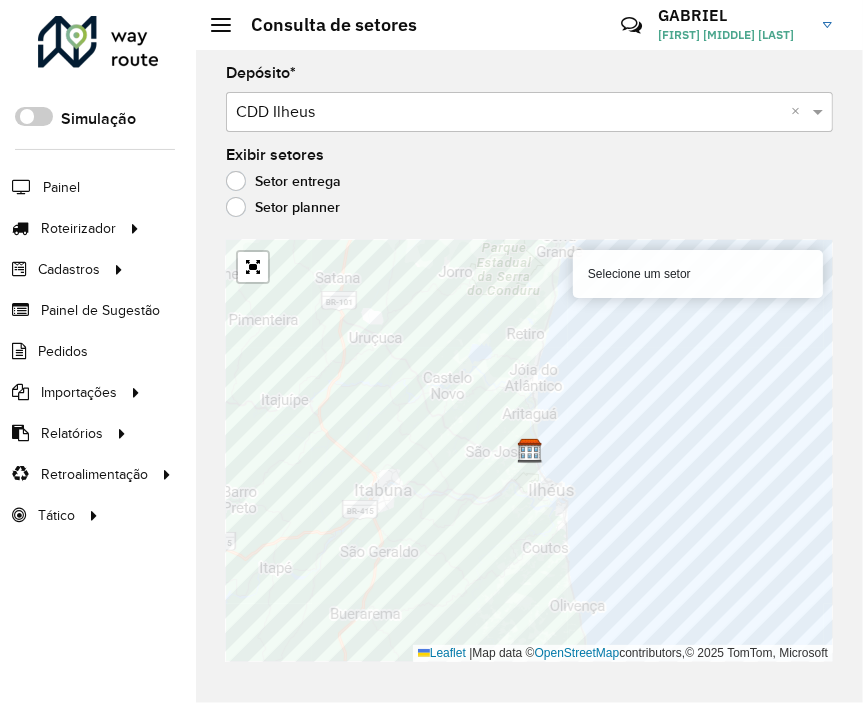 click on "Exibir setores   Setor entrega   Setor planner" 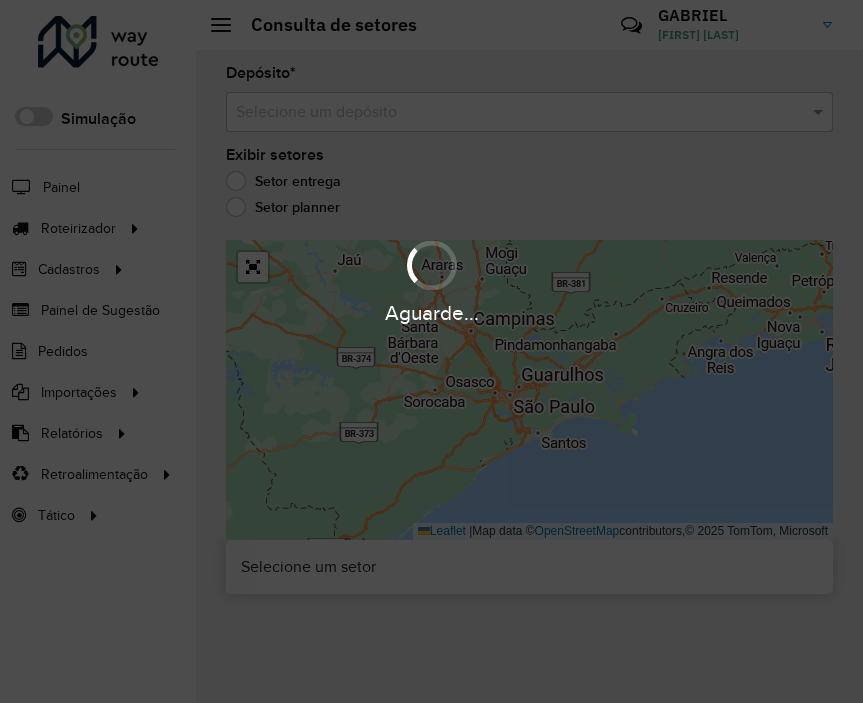 scroll, scrollTop: 0, scrollLeft: 0, axis: both 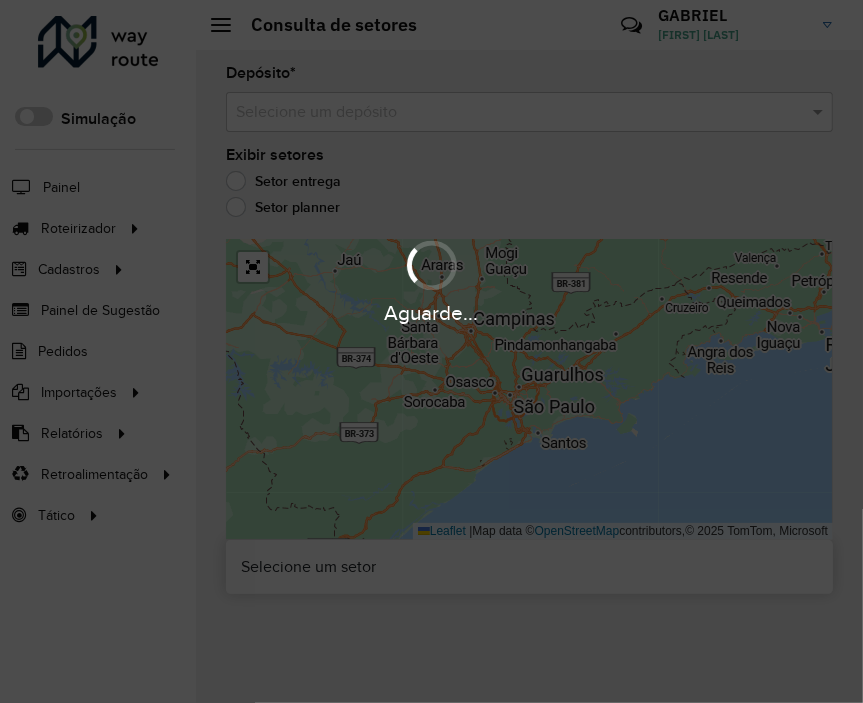 click at bounding box center (509, 113) 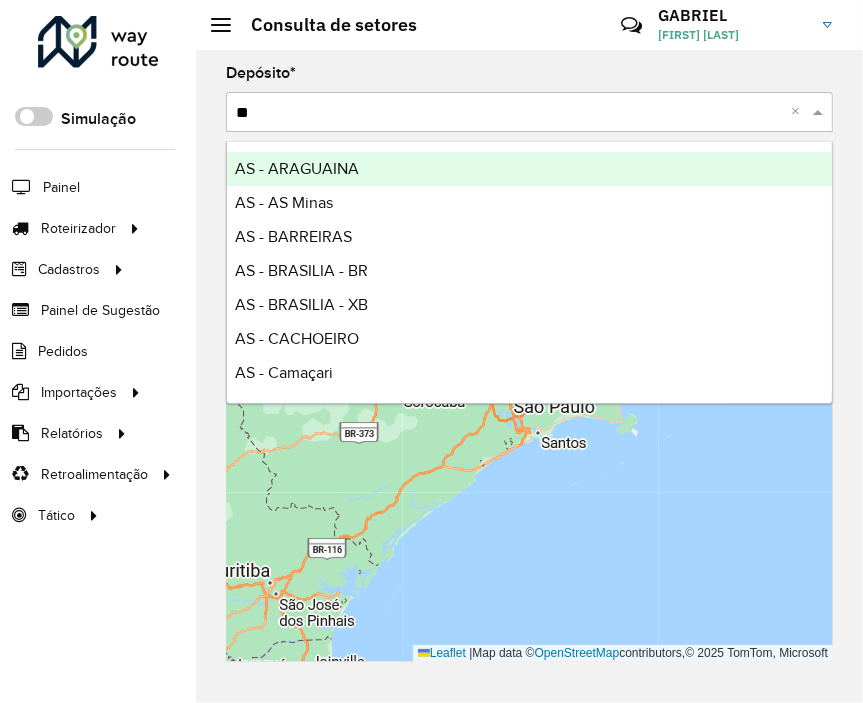 type on "***" 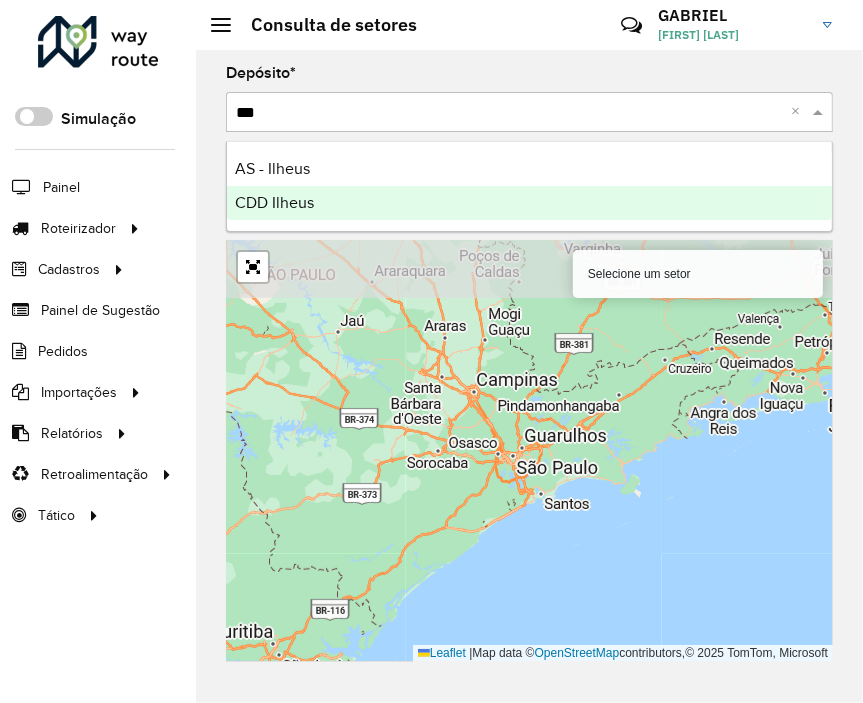 click on "CDD Ilheus" at bounding box center (529, 203) 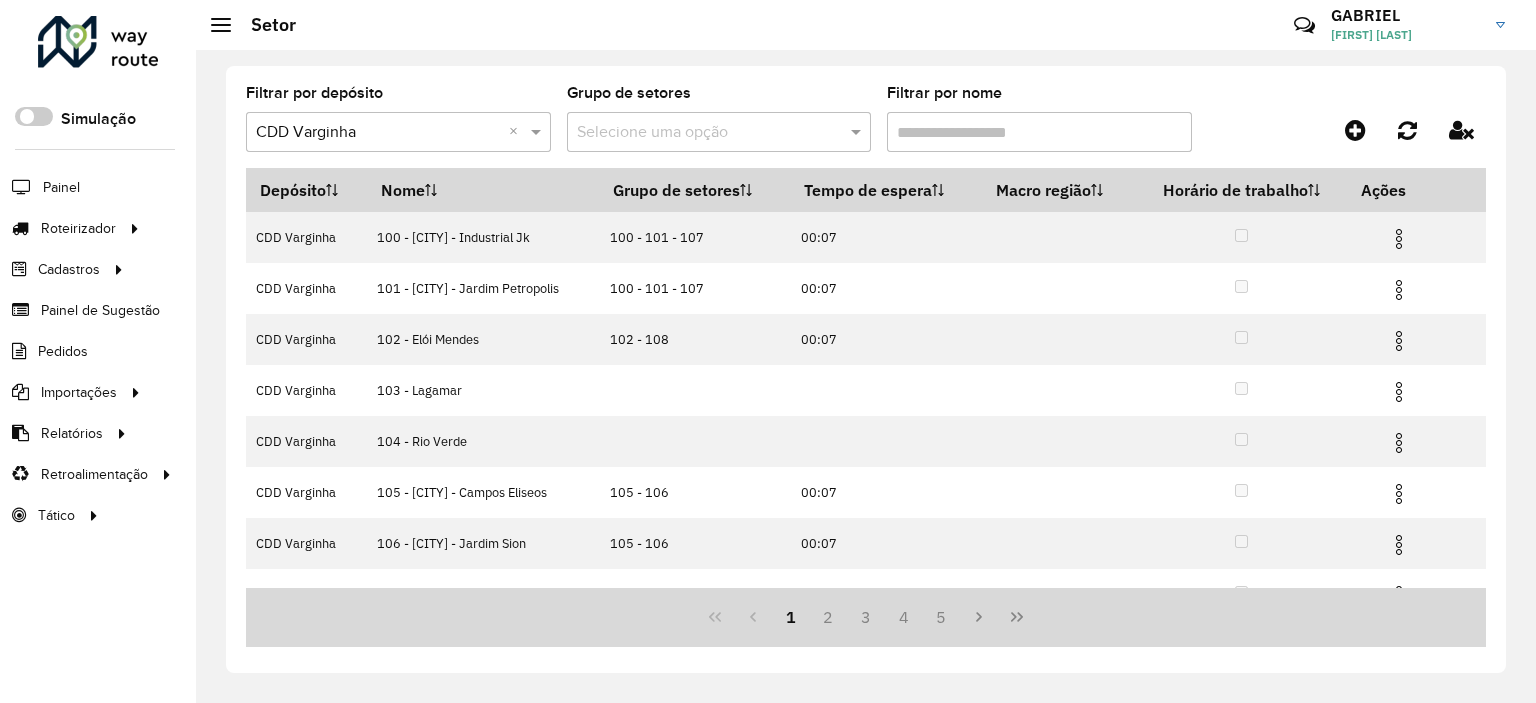 scroll, scrollTop: 0, scrollLeft: 0, axis: both 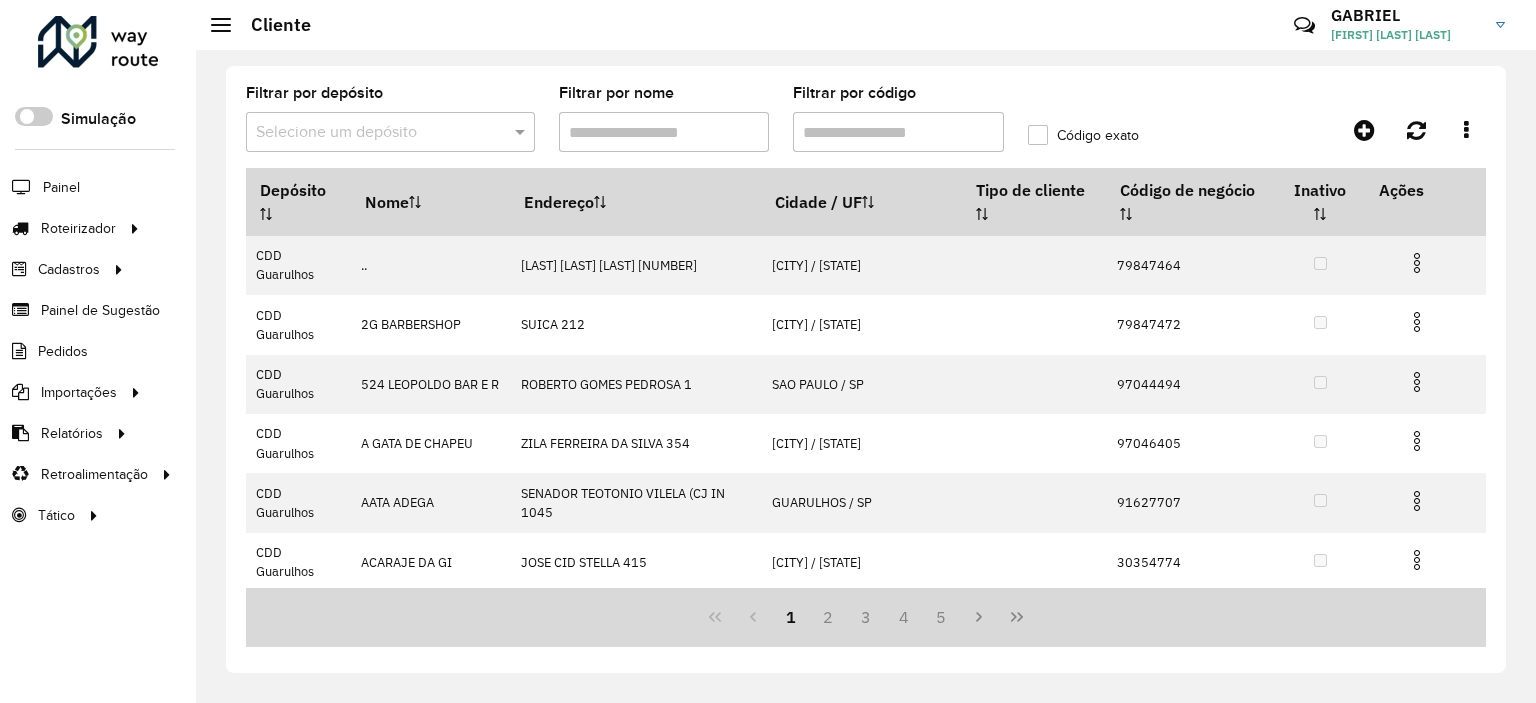 click on "Filtrar por código" at bounding box center (898, 132) 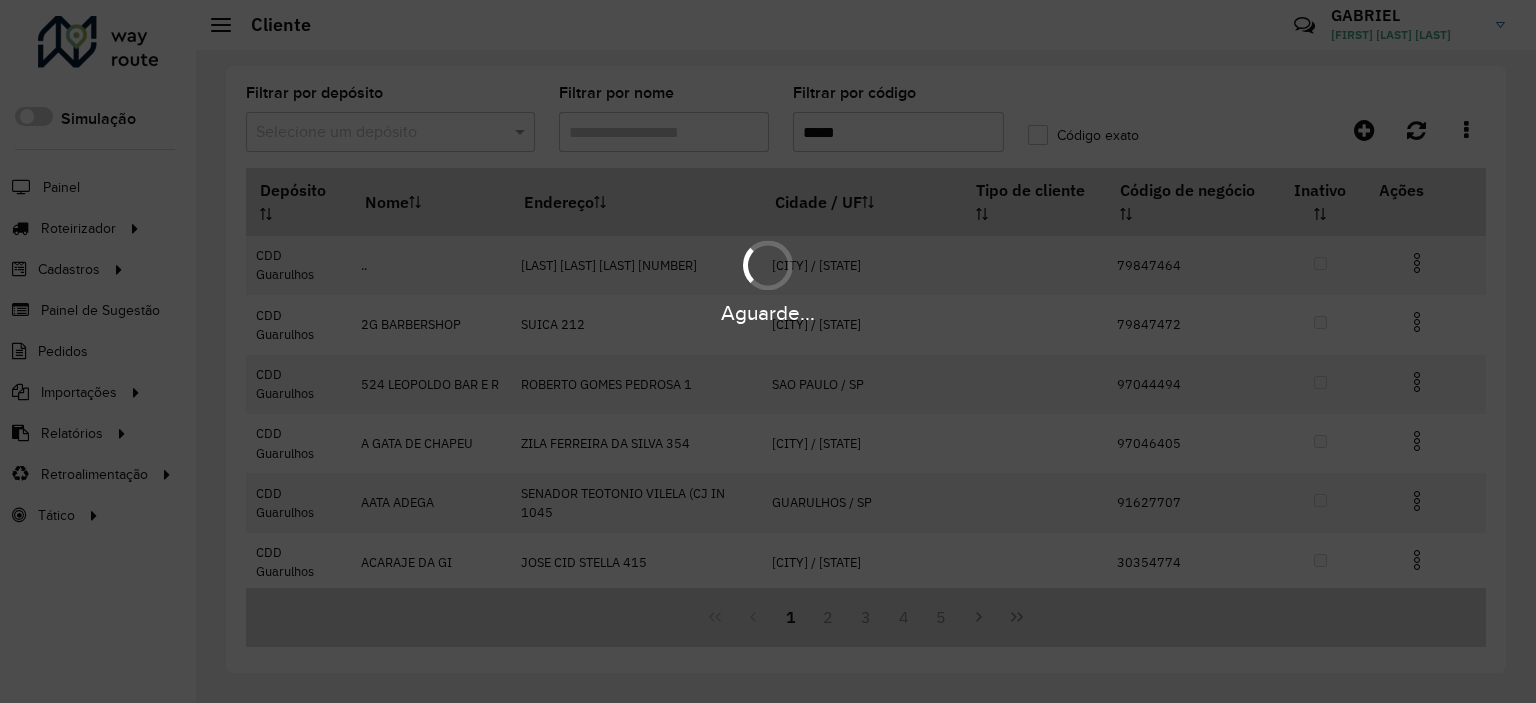 type on "*****" 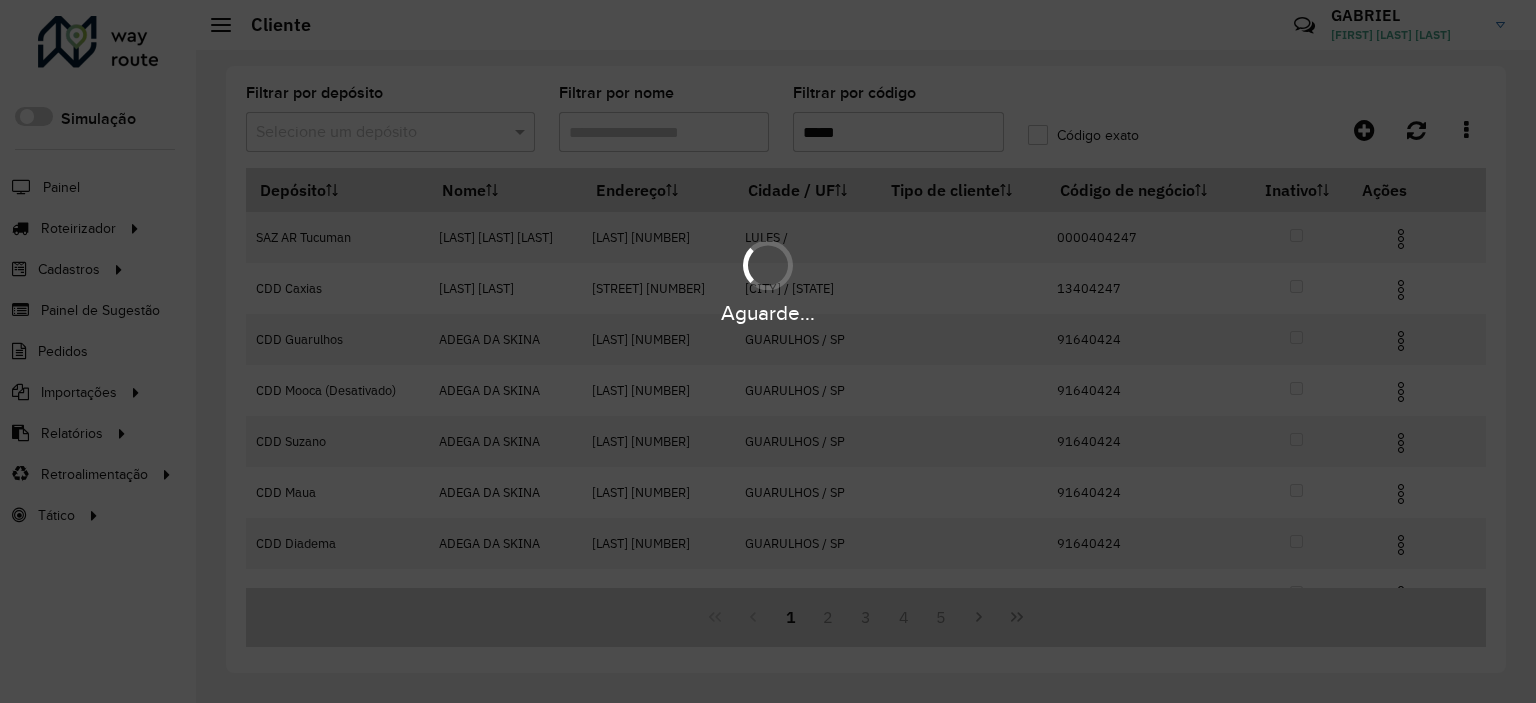 click on "Aguarde...  Pop-up bloqueado!  Seu navegador bloqueou automáticamente a abertura de uma nova janela.   Acesse as configurações e adicione o endereço do sistema a lista de permissão.   Fechar  Roteirizador AmbevTech Simulação Painel Roteirizador Entregas Cadastros Checkpoint Cliente Consulta de setores Depósito Disponibilidade de veículos Fator tipo de produto Grupo Rota Fator Tipo Produto Grupo de rotas exclusiva Grupo de setores Layout integração Modelo Parada Pedágio Ponto de apoio FAD Produto Rodízio de placa Rota exclusiva FAD Rótulo Setor Tipo de cliente Tipo de veículo Transportadora Veículo Painel de Sugestão Pedidos Importações Clientes Fator tipo produto Grade de atendimento Janela de atendimento Localização Pedidos Tempo de espera Veículos Relatórios Ações da sessão Clientes Clientes fora malha Exclusão pedido Fator tipo de produto Filtros da sessão Indicadores roteirização Integração automática Pedidos agrupados Pedidos não Roteirizados Romaneio Roteirização" at bounding box center (768, 351) 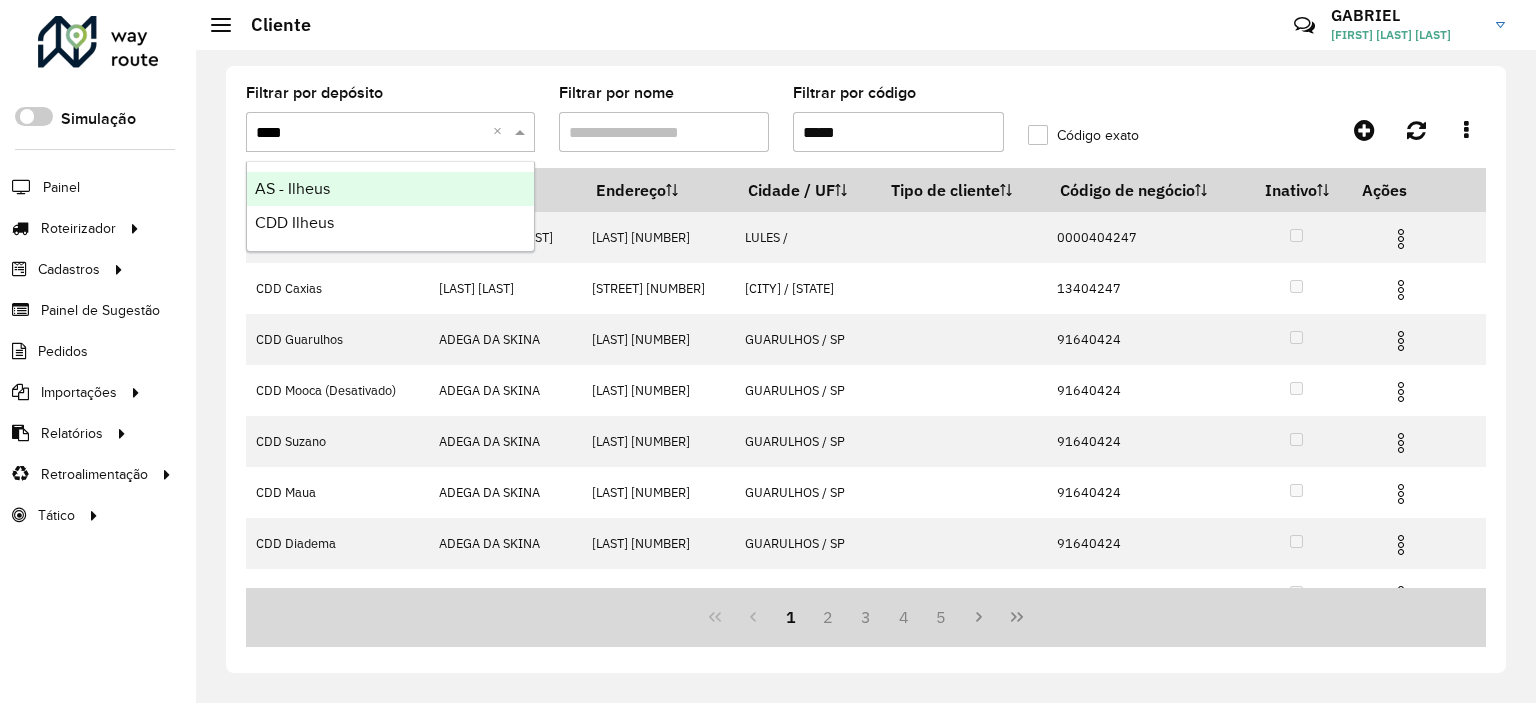 type on "*****" 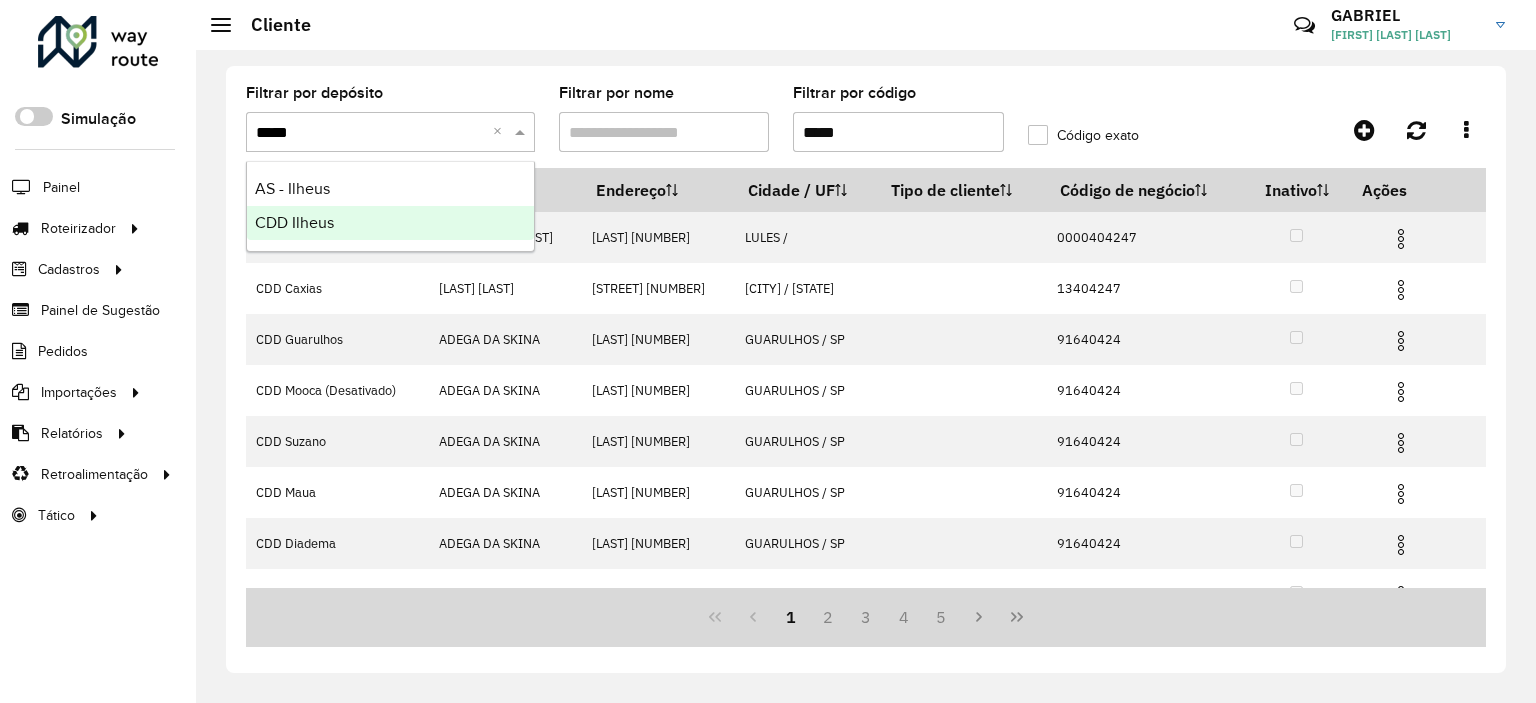click on "AS - [CITY] [CITY]" at bounding box center [390, 206] 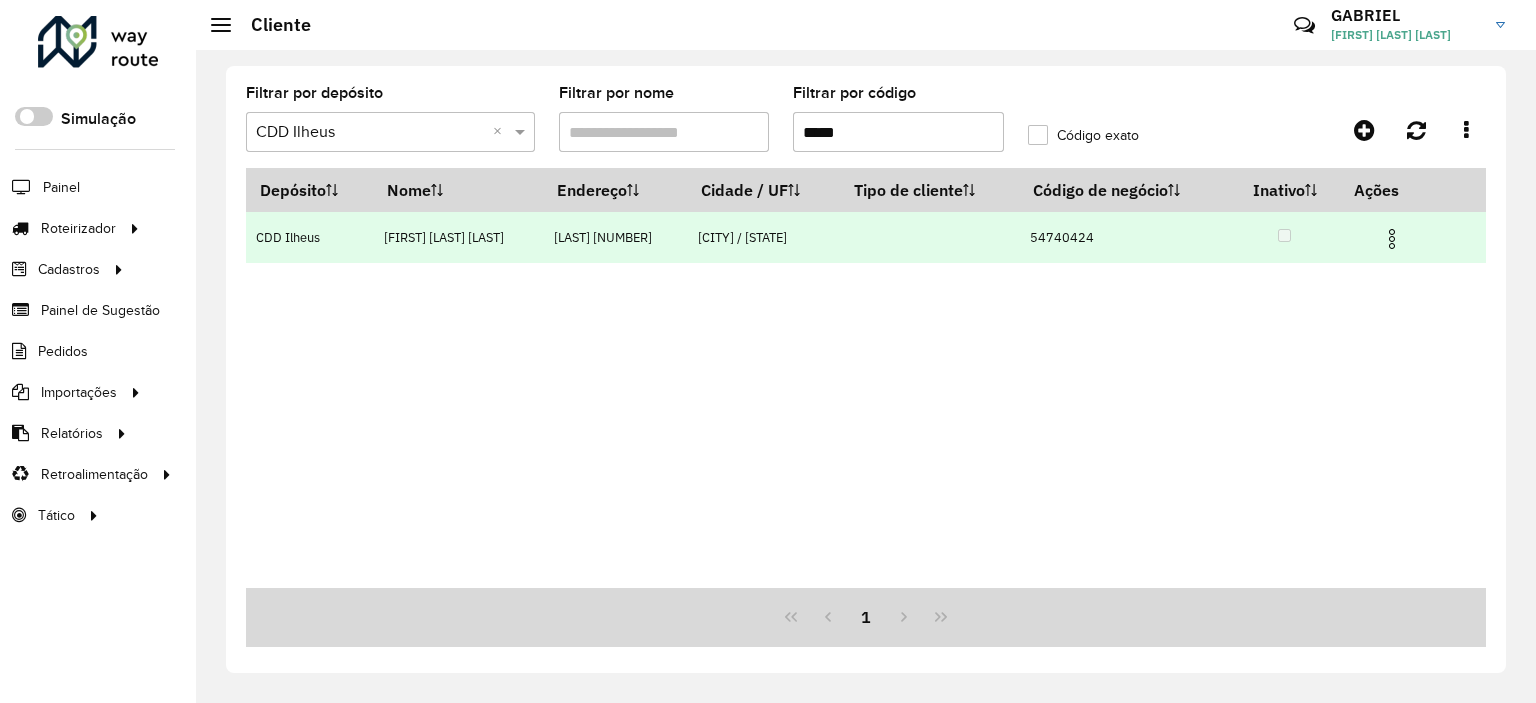 click at bounding box center [1392, 239] 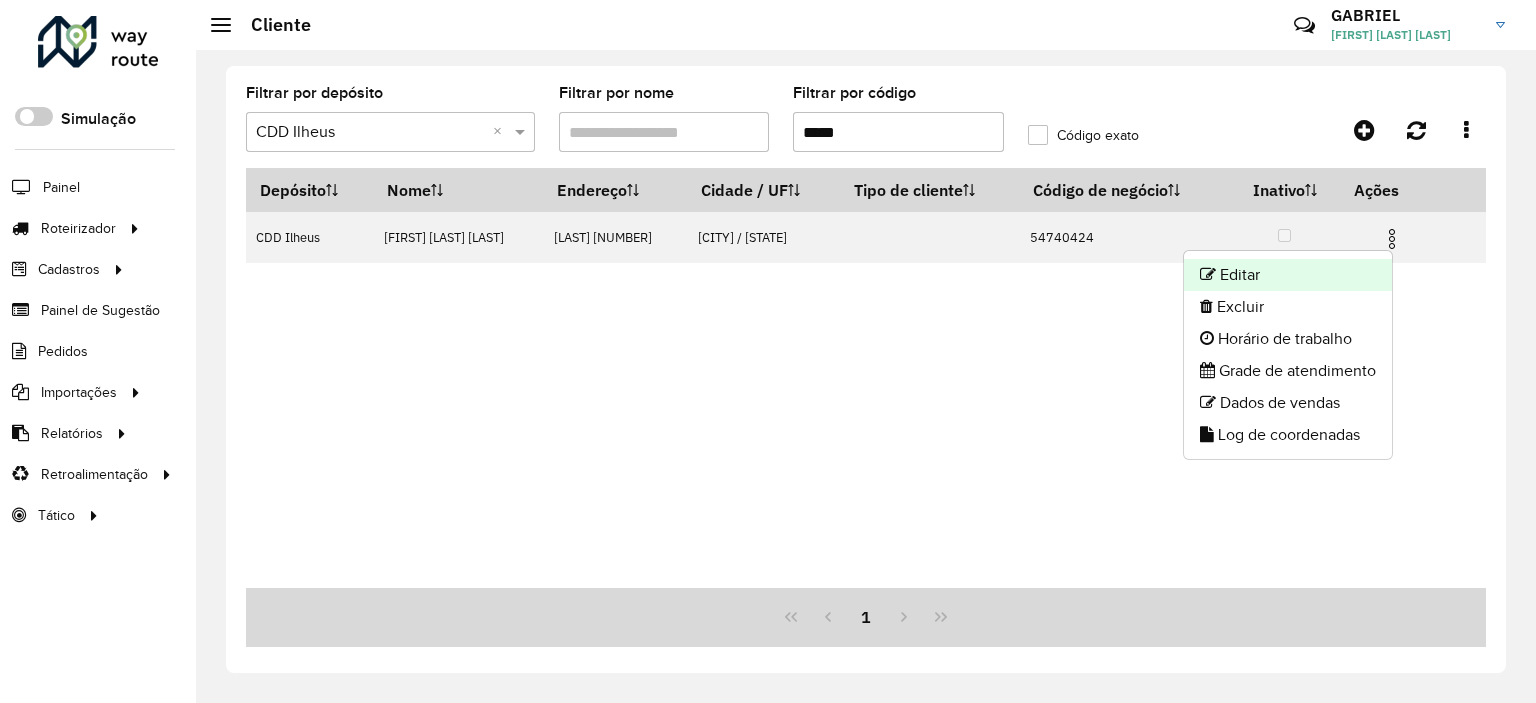 click on "Editar" 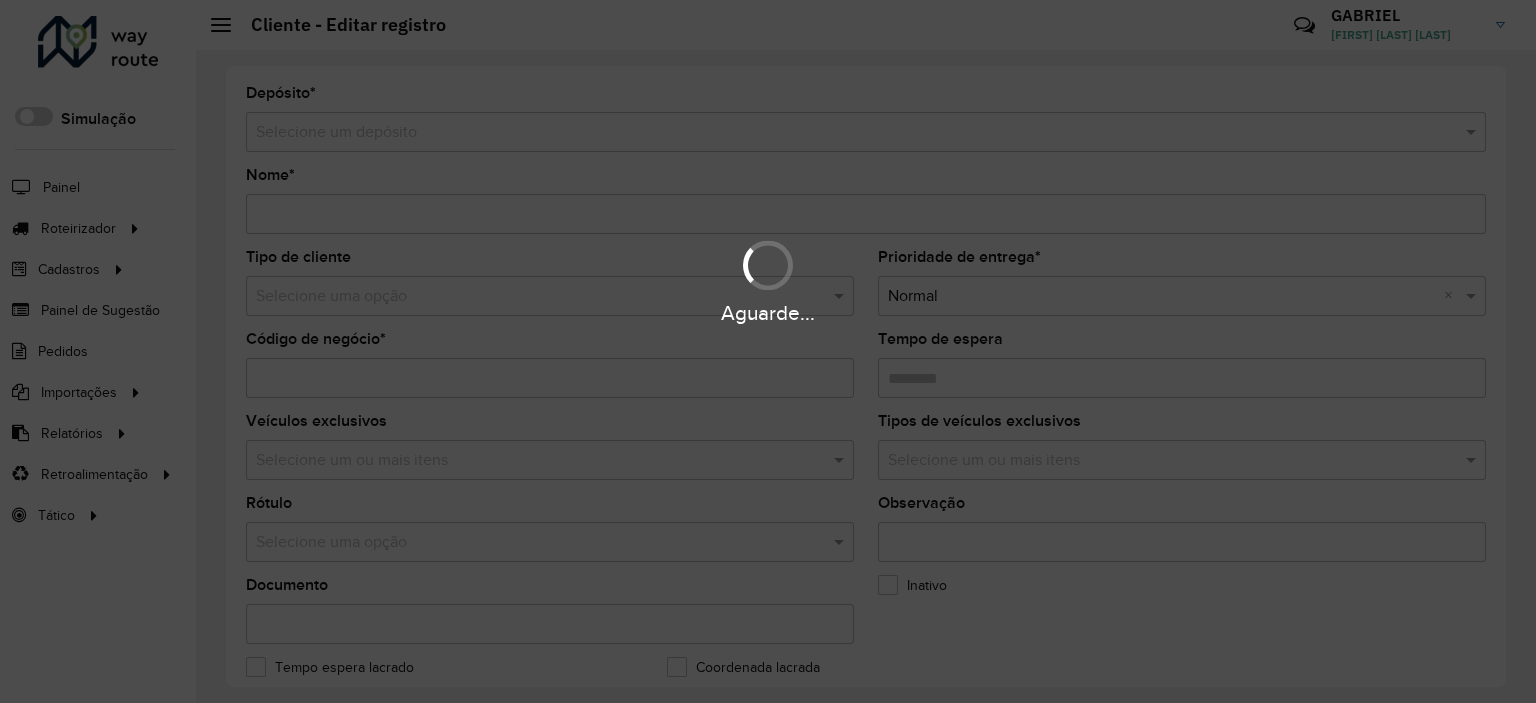 type on "**********" 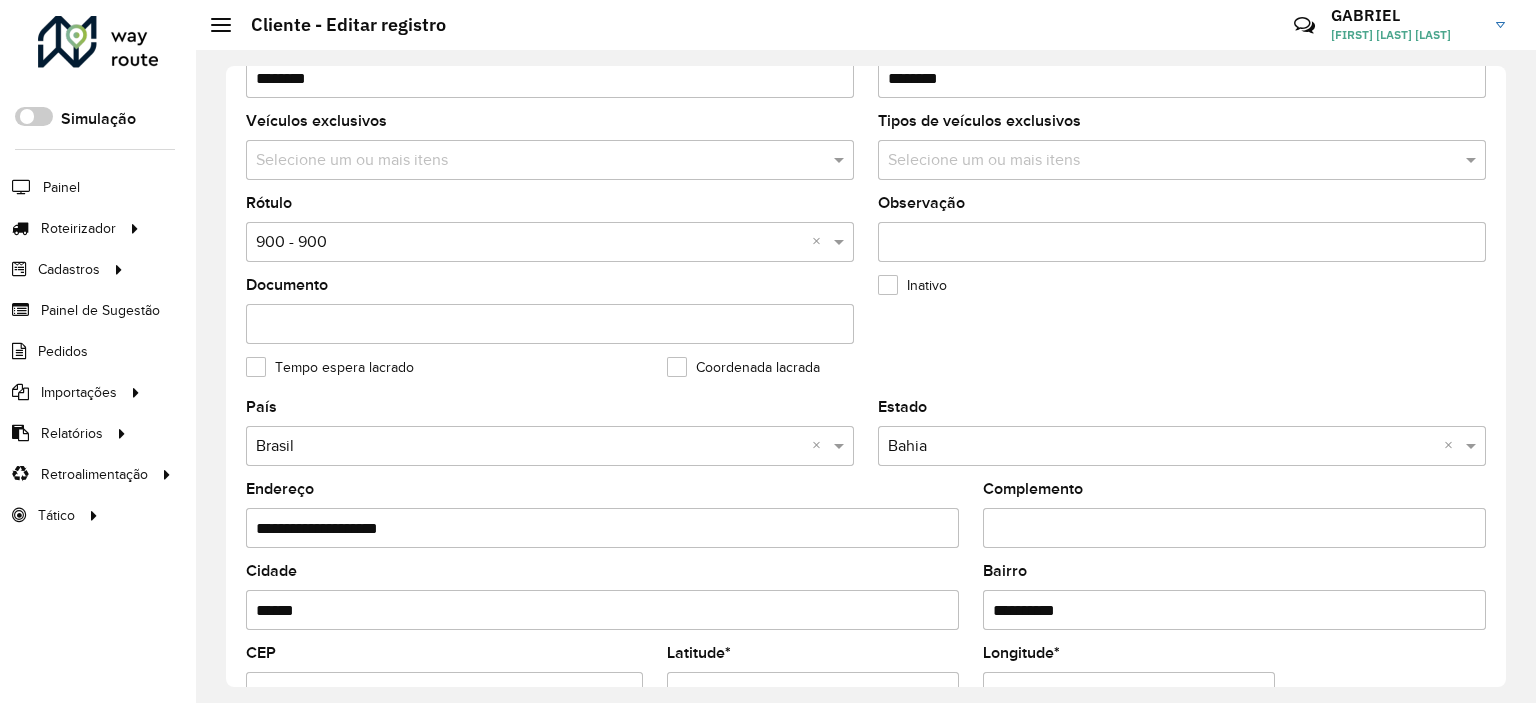 scroll, scrollTop: 776, scrollLeft: 0, axis: vertical 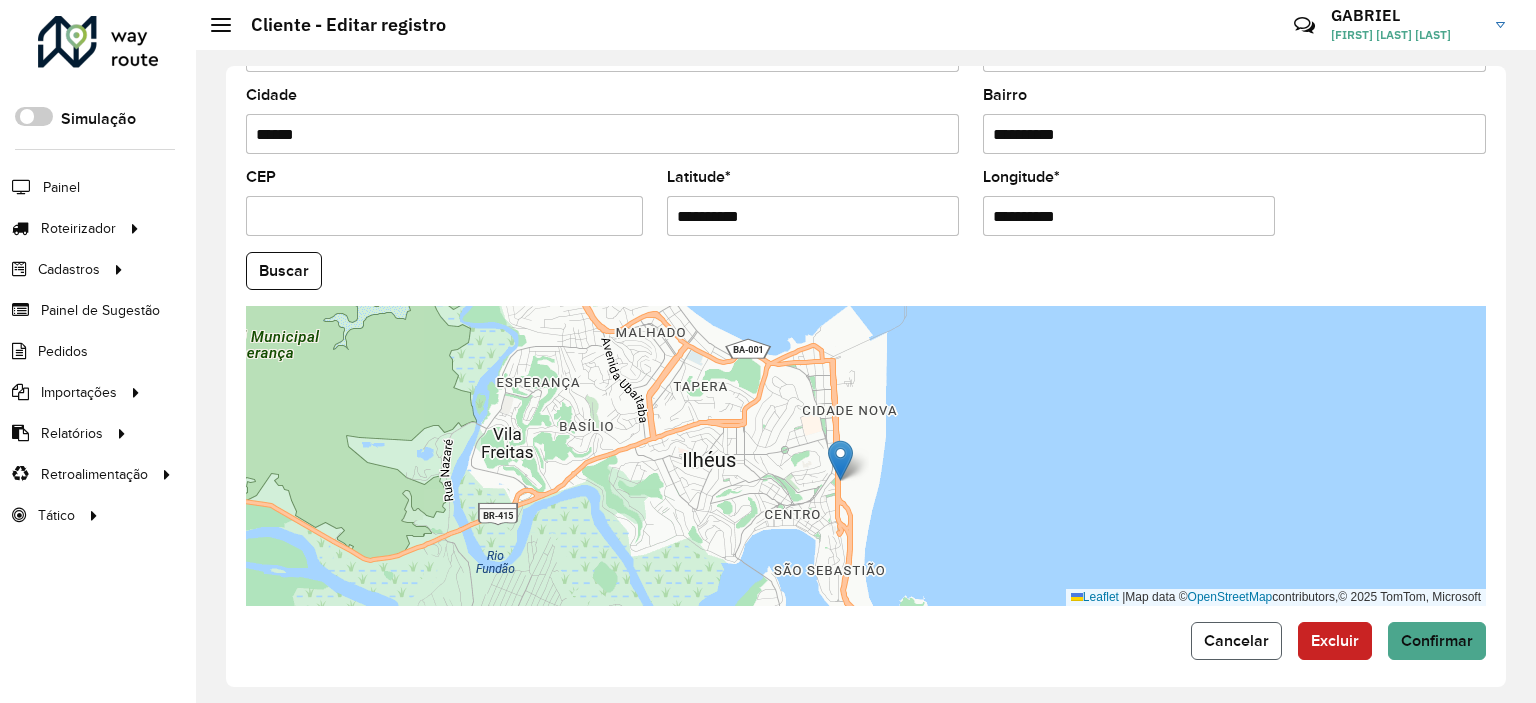 click on "Cancelar" 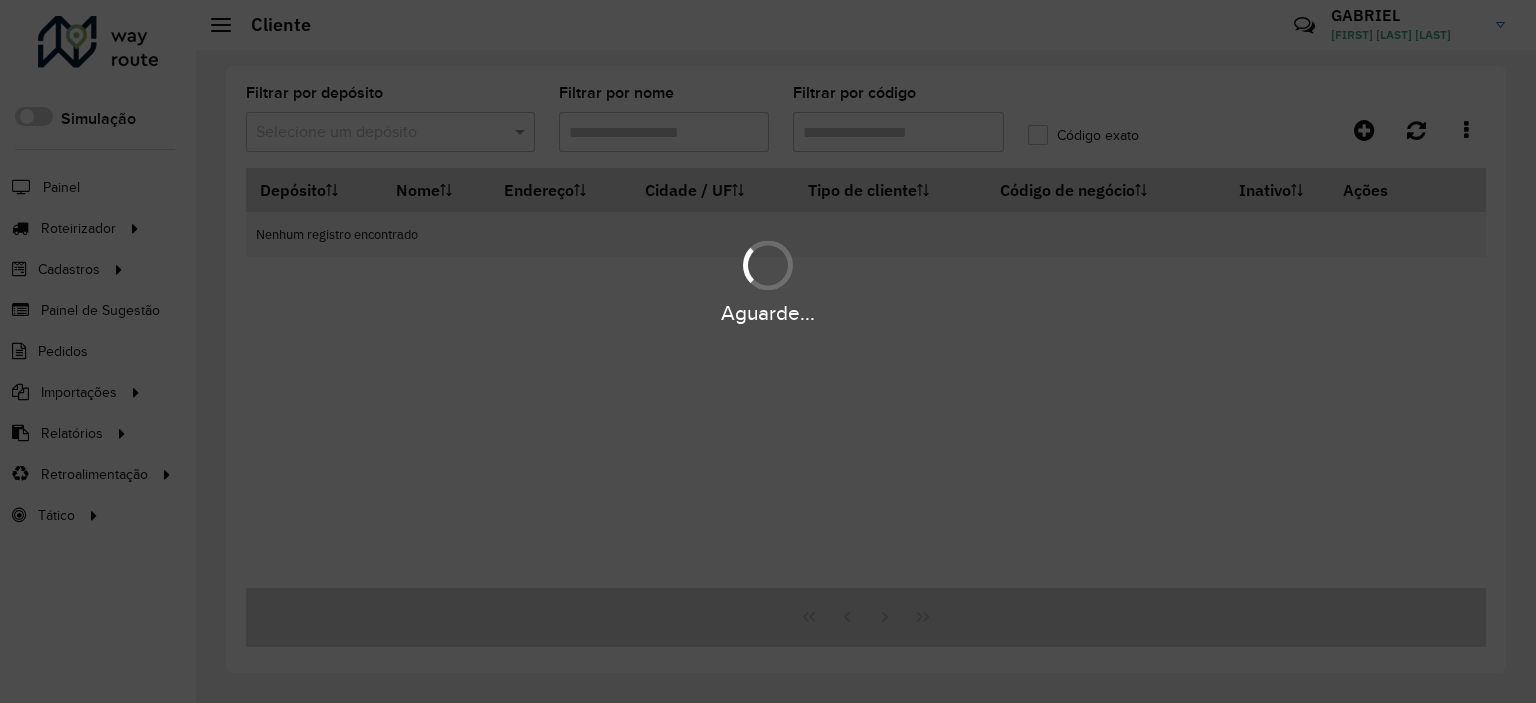 type on "*****" 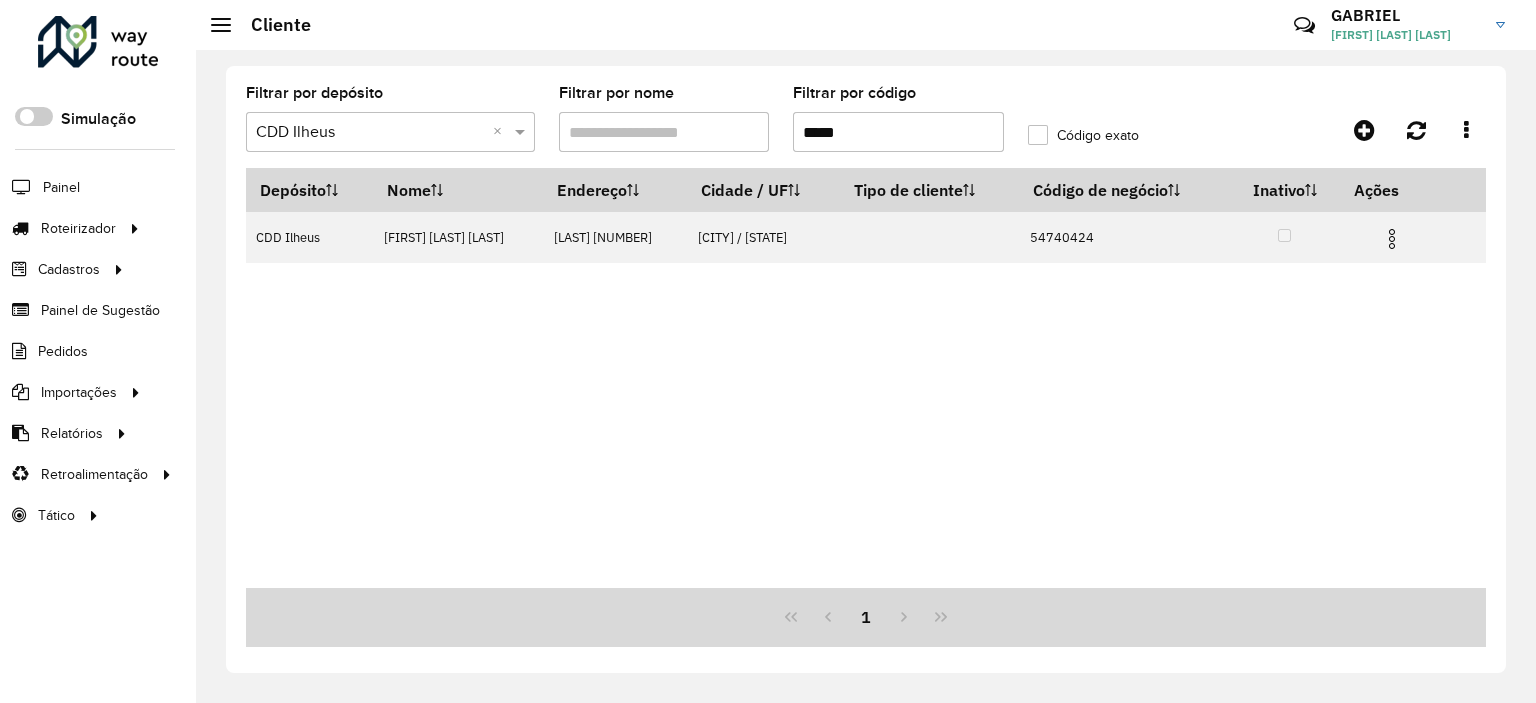 drag, startPoint x: 880, startPoint y: 130, endPoint x: 733, endPoint y: 134, distance: 147.05441 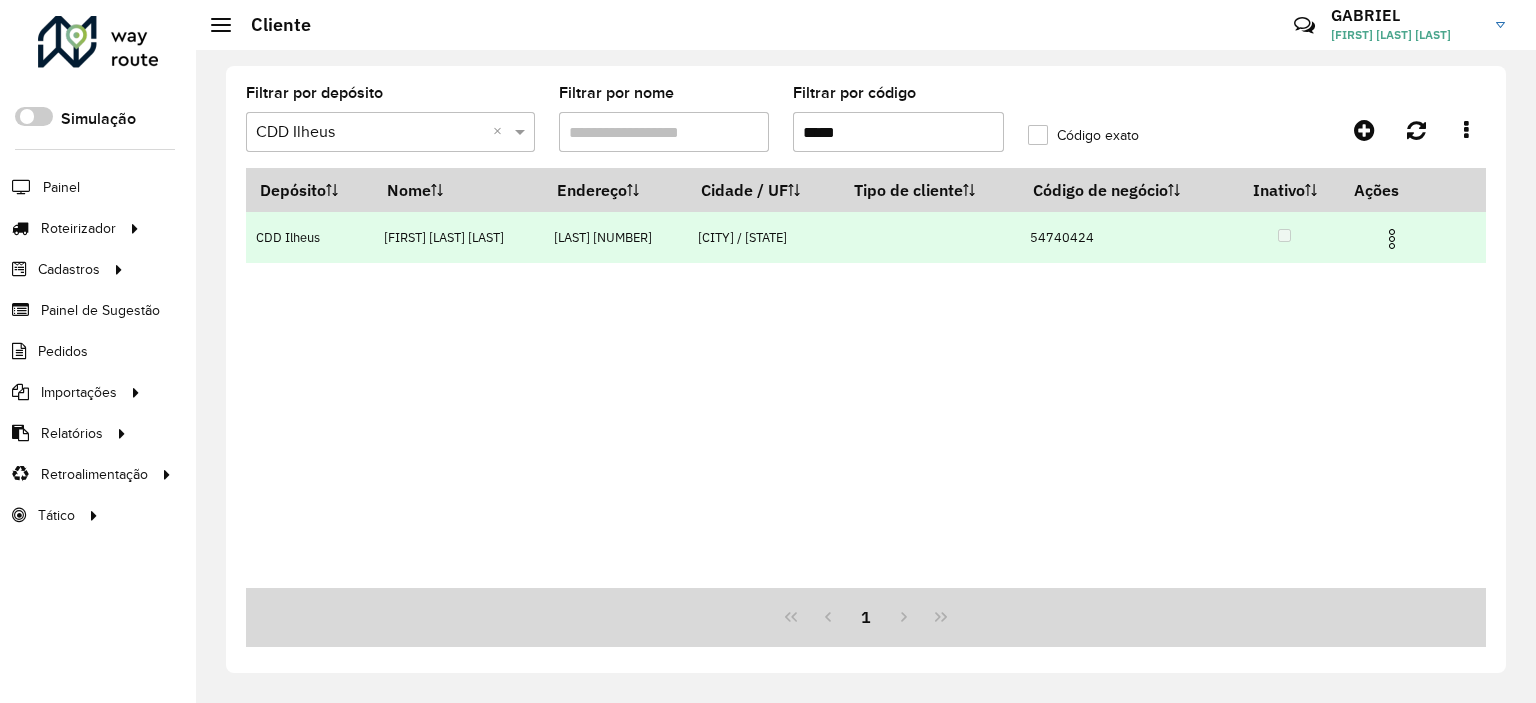 drag, startPoint x: 1157, startPoint y: 230, endPoint x: 1090, endPoint y: 223, distance: 67.36468 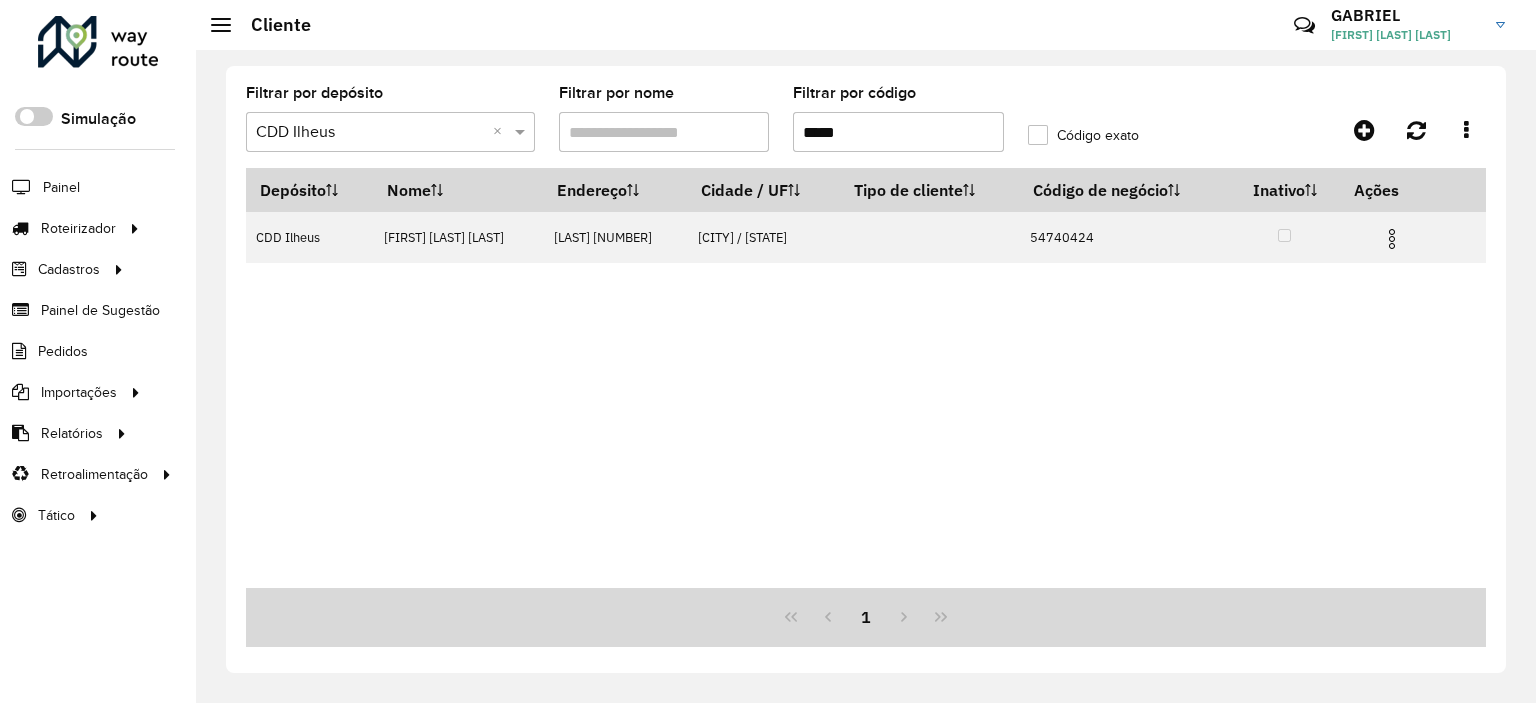 copy on "54740424" 